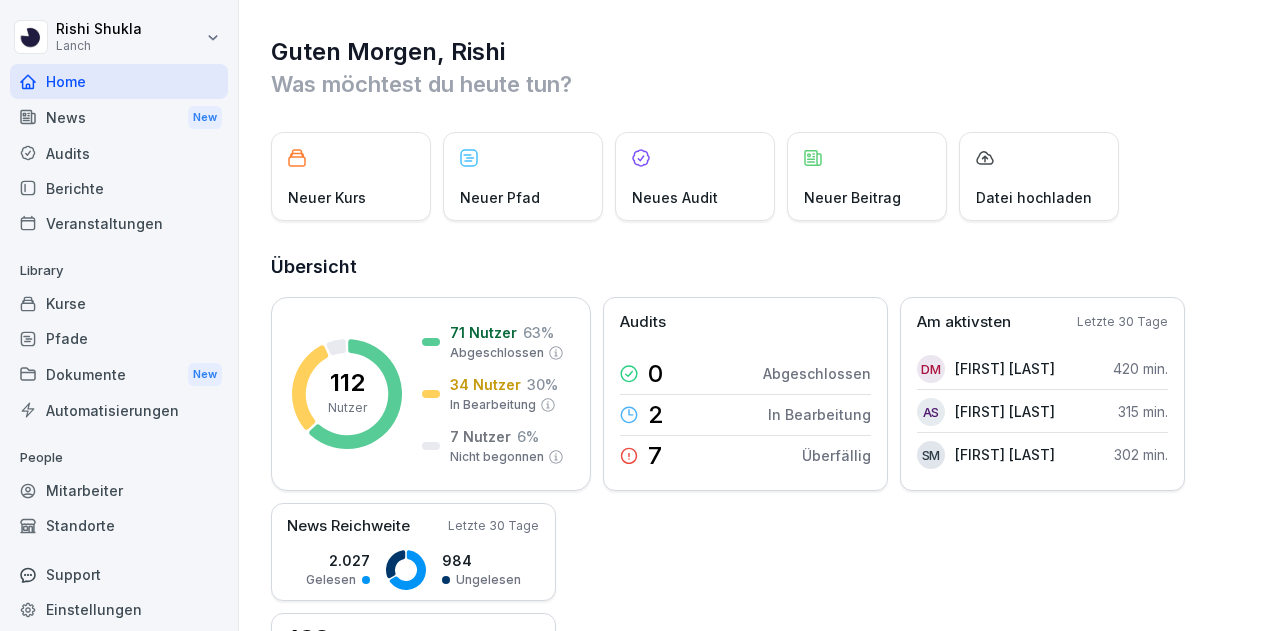 scroll, scrollTop: 0, scrollLeft: 0, axis: both 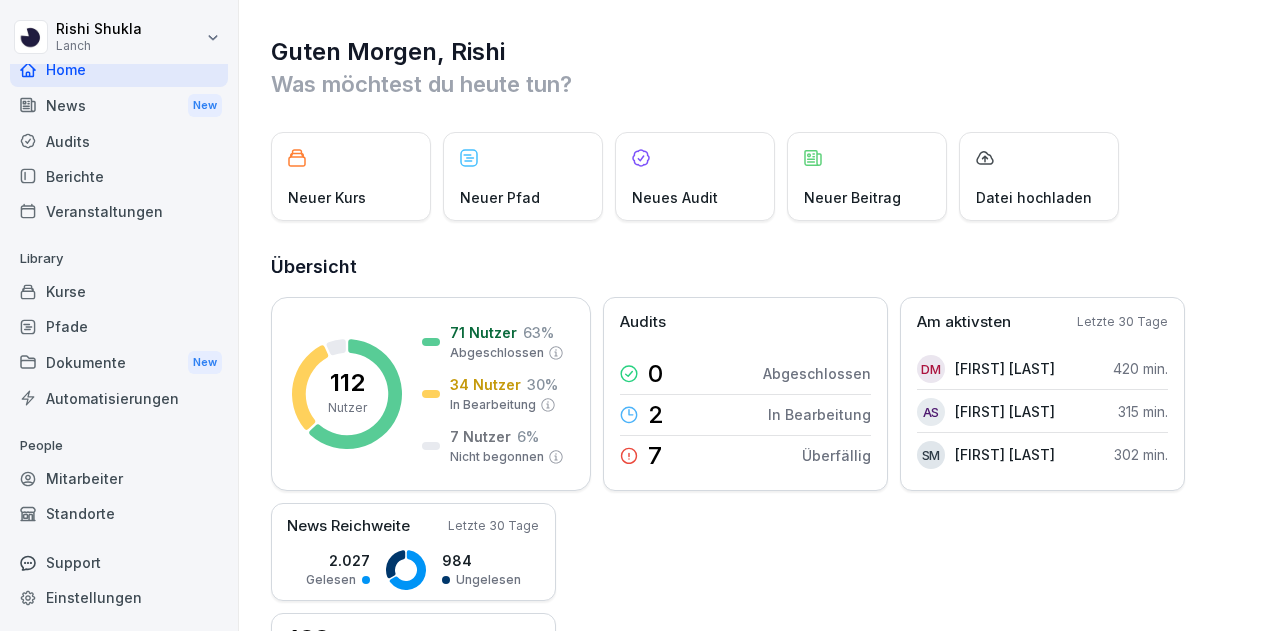 click on "News New" at bounding box center [119, 105] 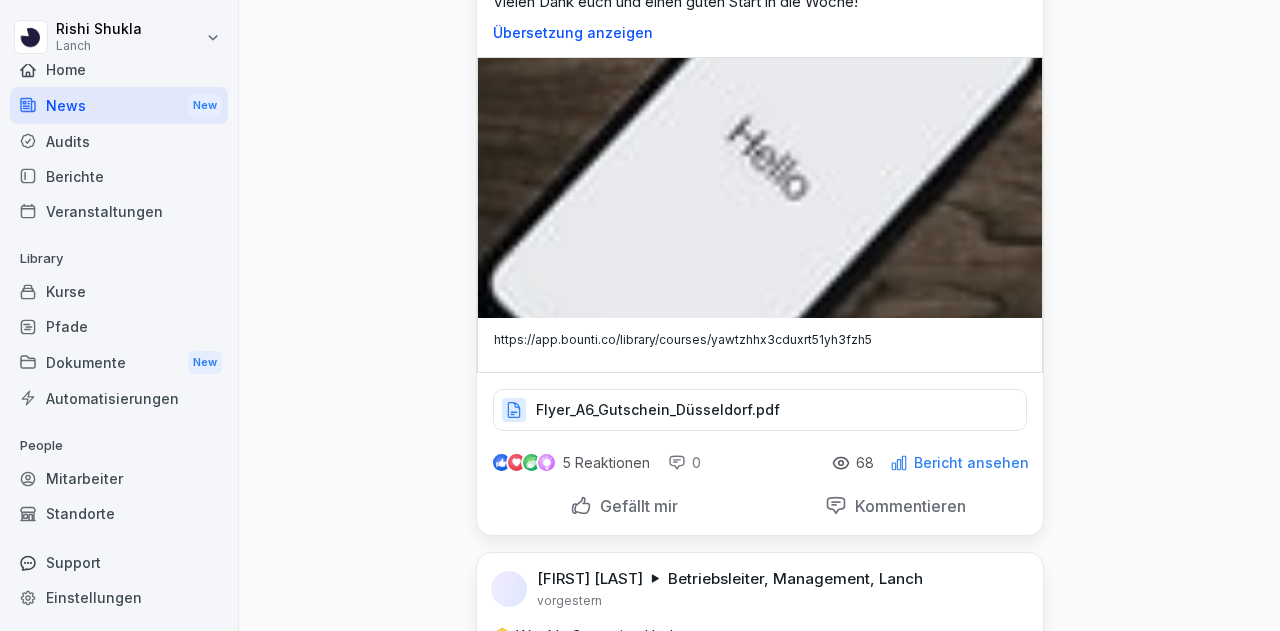 scroll, scrollTop: 1649, scrollLeft: 0, axis: vertical 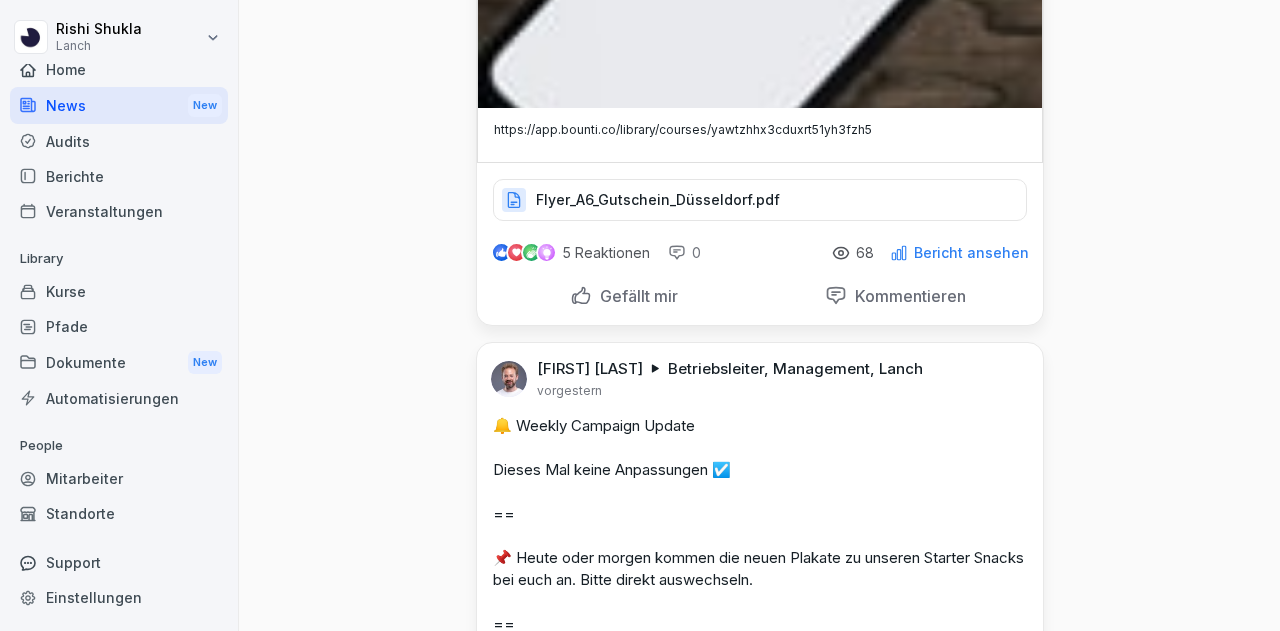 click on "Bericht ansehen" at bounding box center [971, 253] 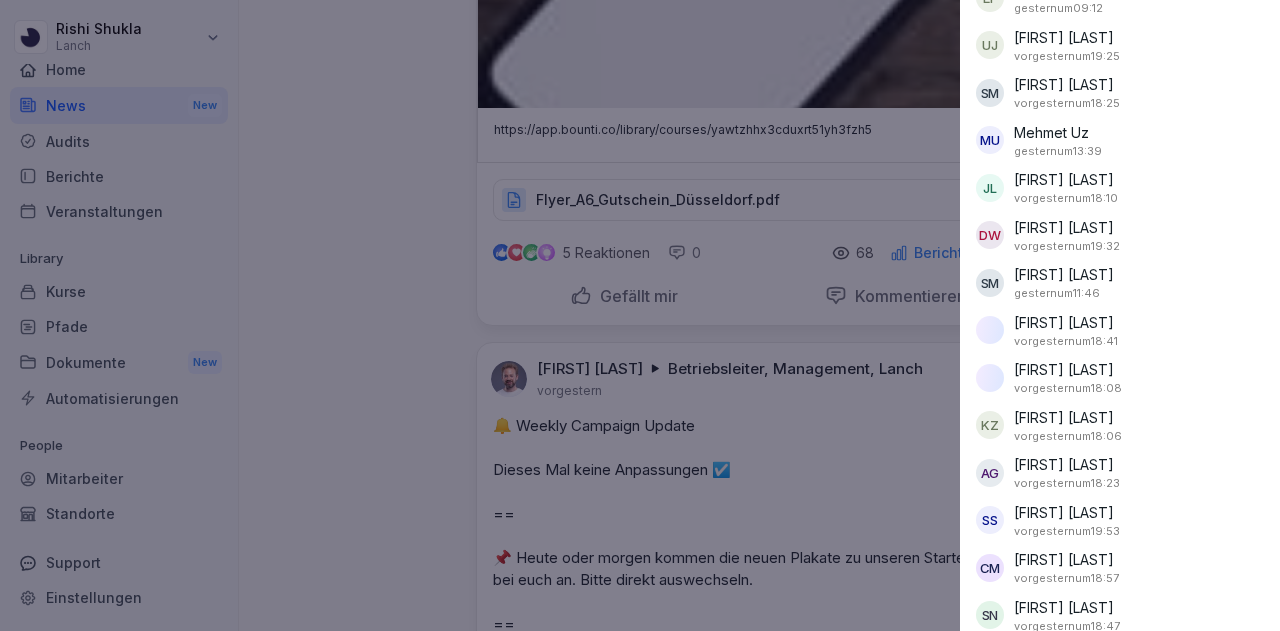 scroll, scrollTop: 2848, scrollLeft: 0, axis: vertical 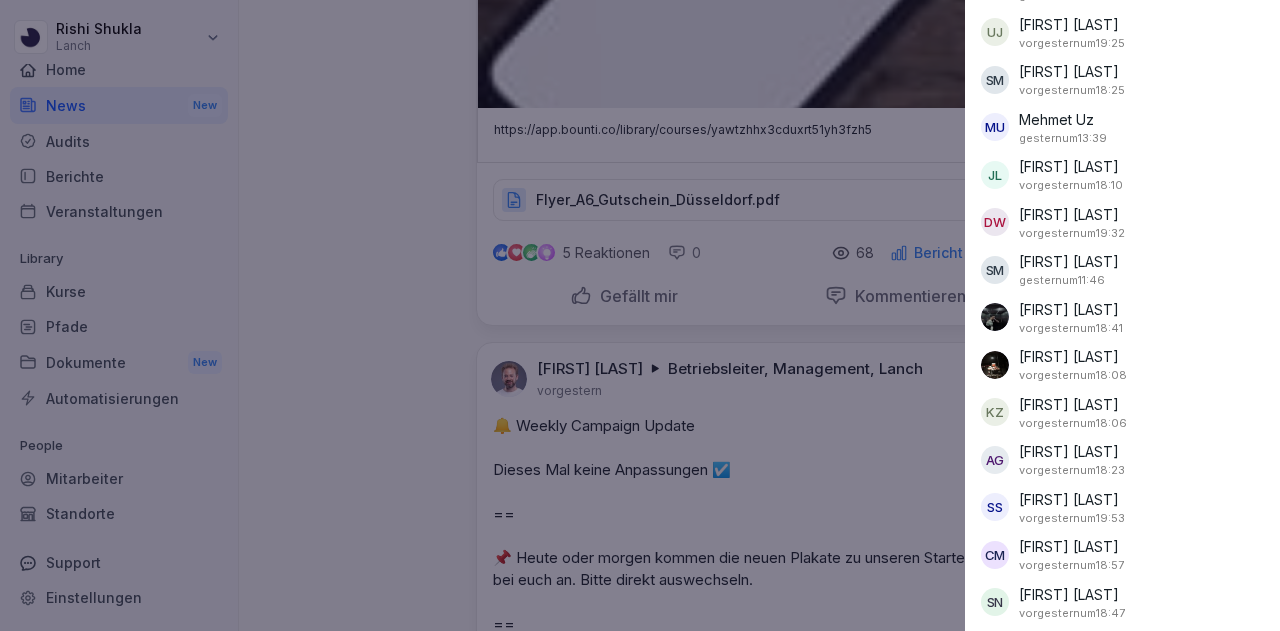 click at bounding box center [640, 315] 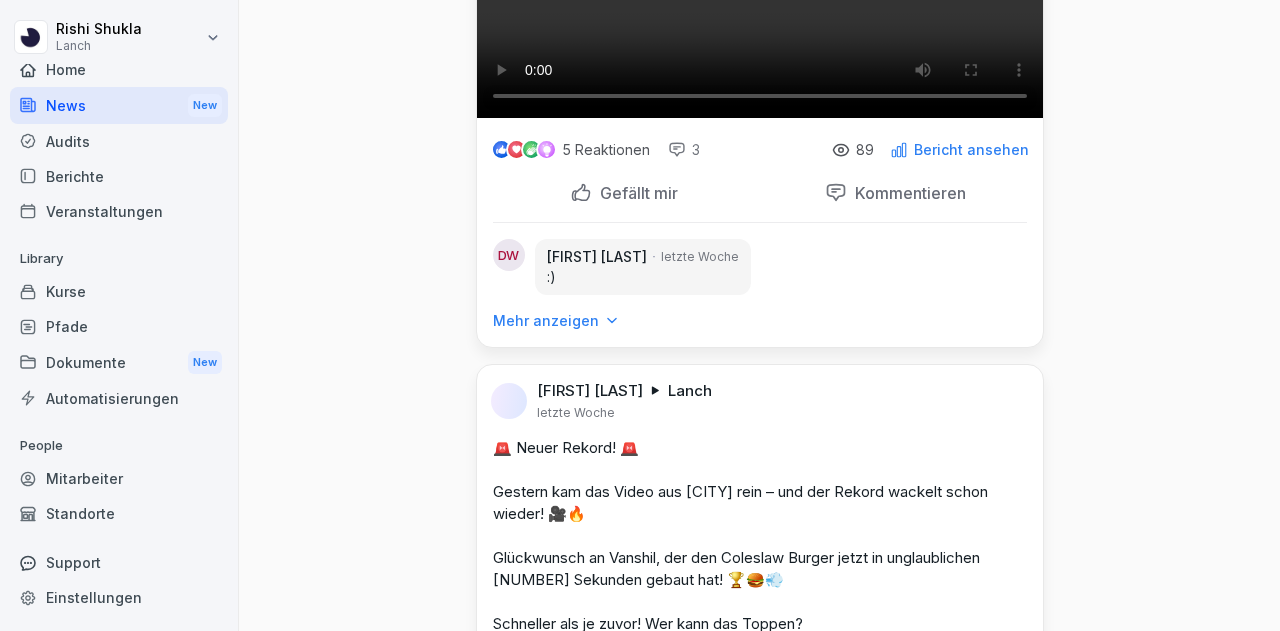 scroll, scrollTop: 10227, scrollLeft: 0, axis: vertical 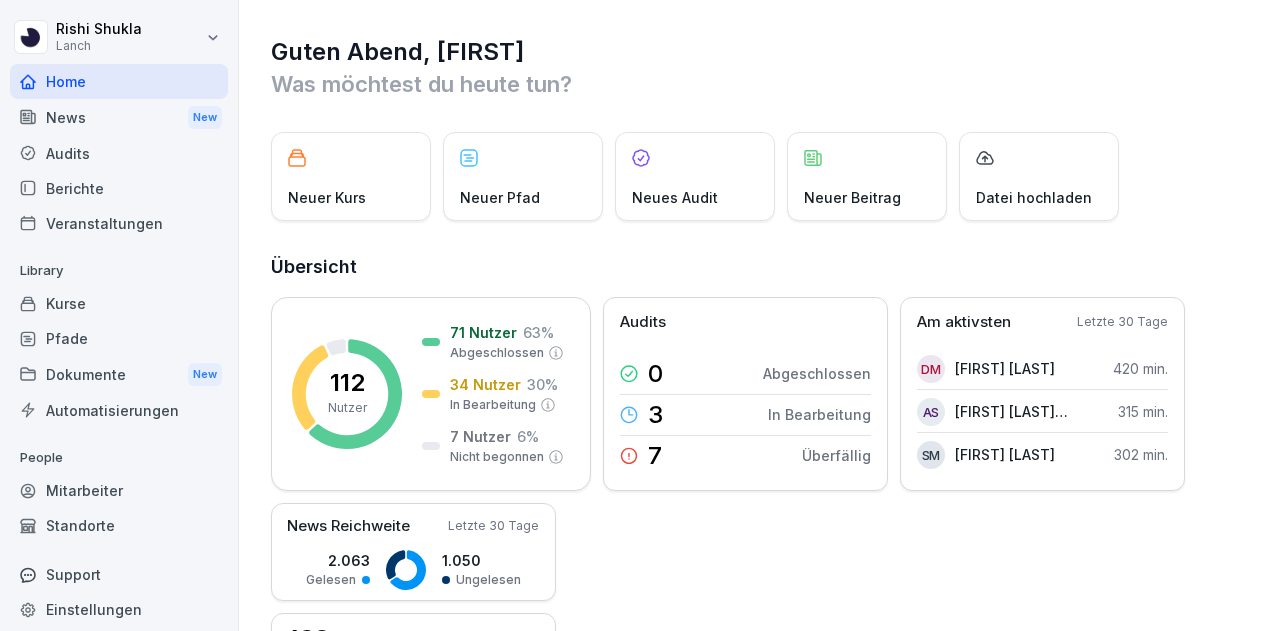 click on "Kurse" at bounding box center [119, 303] 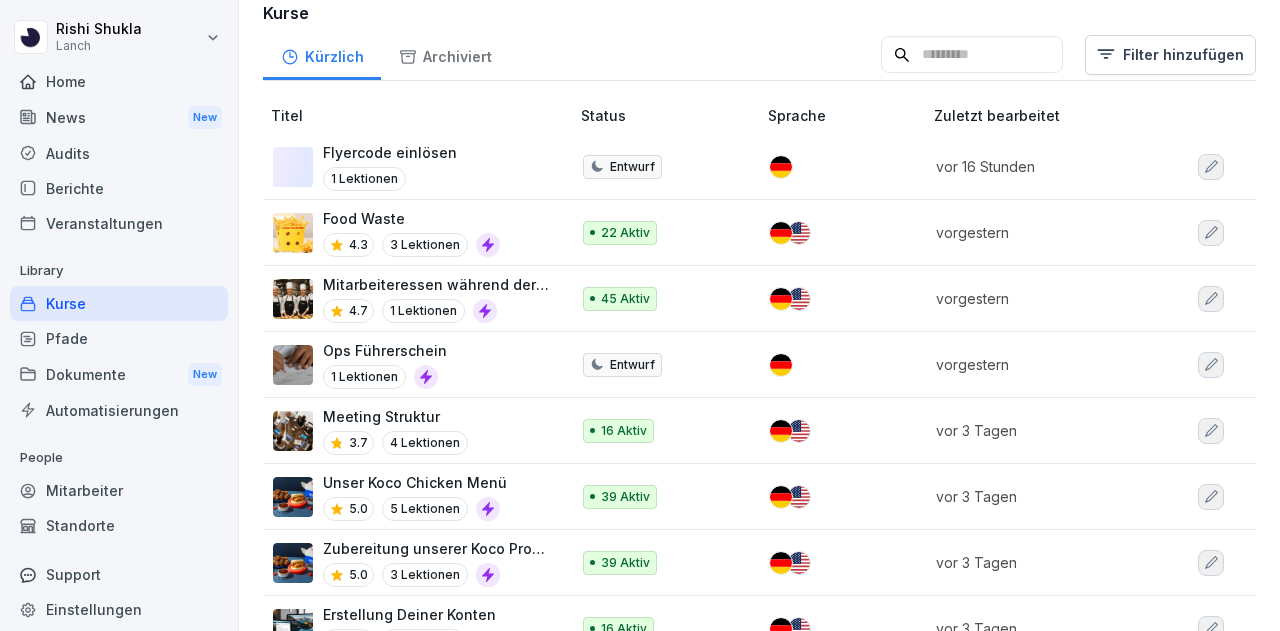 scroll, scrollTop: 169, scrollLeft: 0, axis: vertical 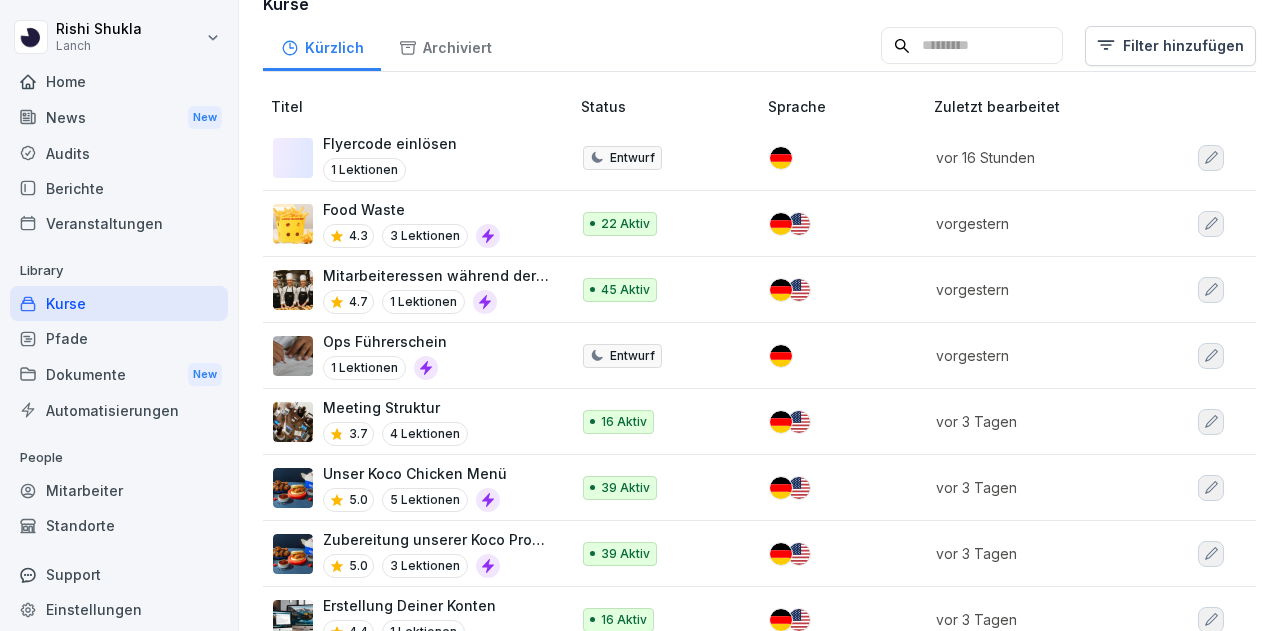 click on "Ops Führerschein 1 Lektionen" at bounding box center [411, 355] 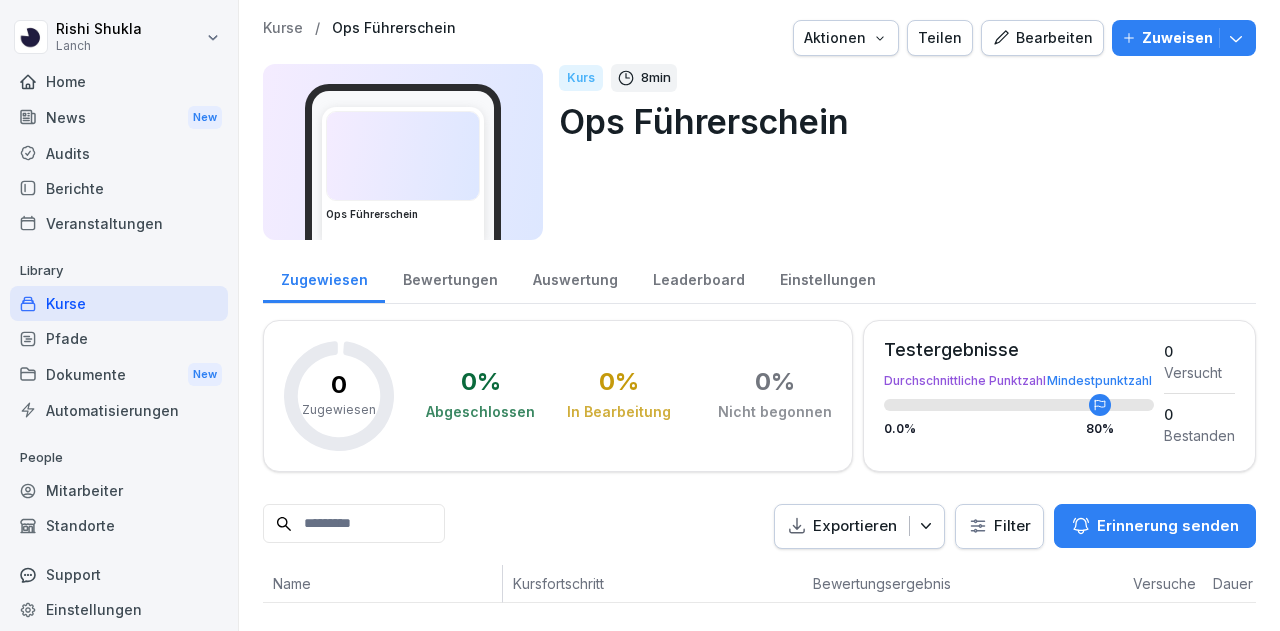scroll, scrollTop: 0, scrollLeft: 0, axis: both 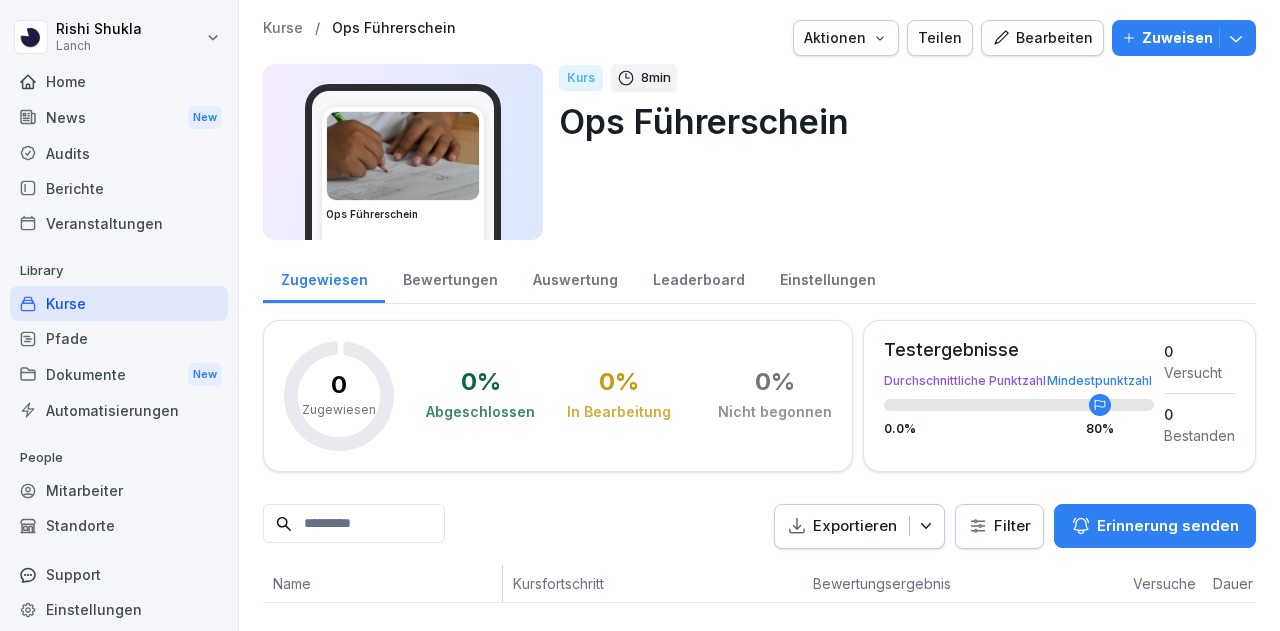 click on "Bearbeiten" at bounding box center (1042, 38) 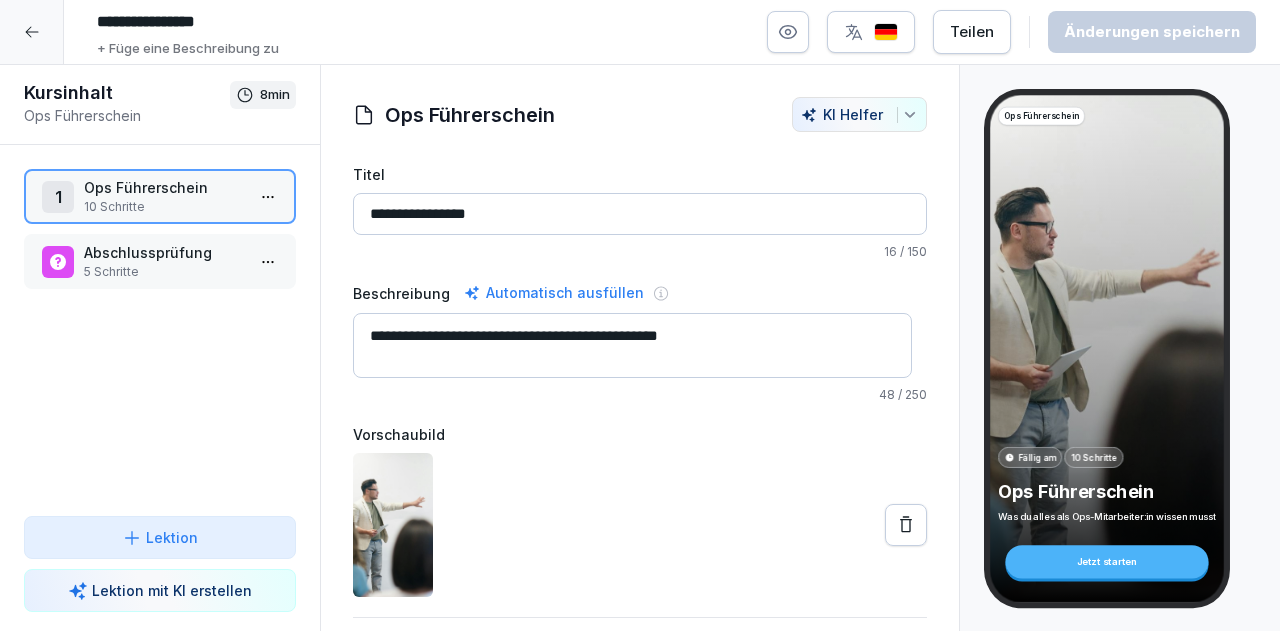 click on "Ops Führerschein" at bounding box center [164, 187] 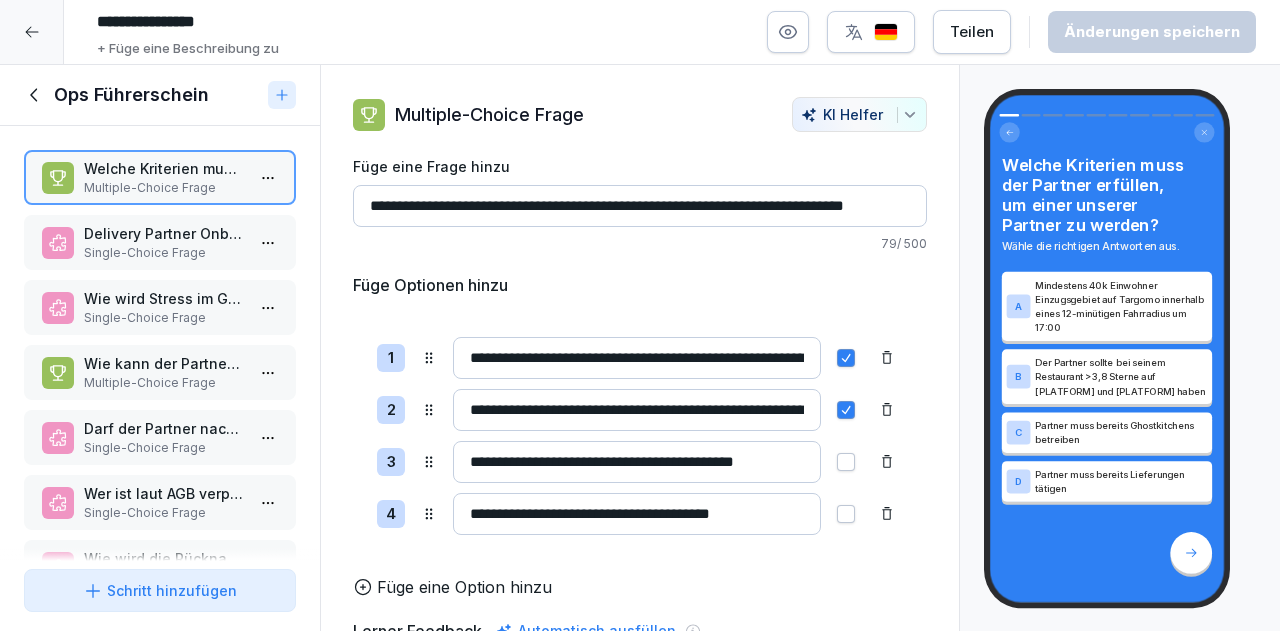 click on "Single-Choice Frage" at bounding box center (164, 253) 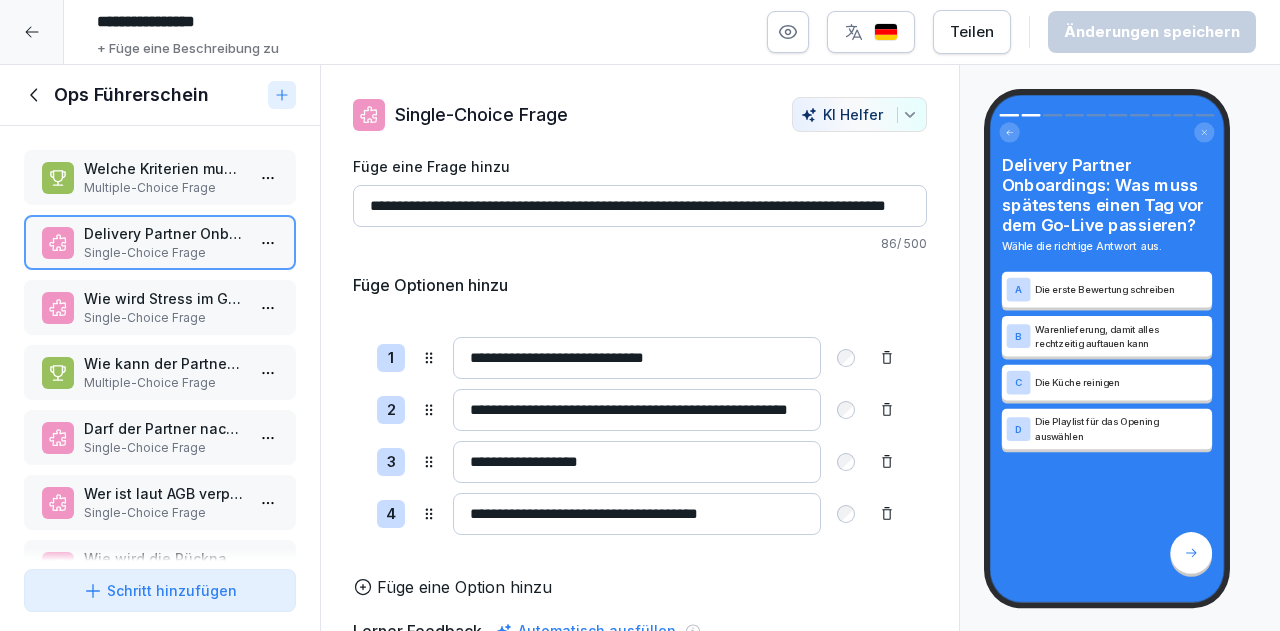 click on "Wie wird Stress im Go-Live erzeugt, damit der Partner lernt?" at bounding box center (164, 298) 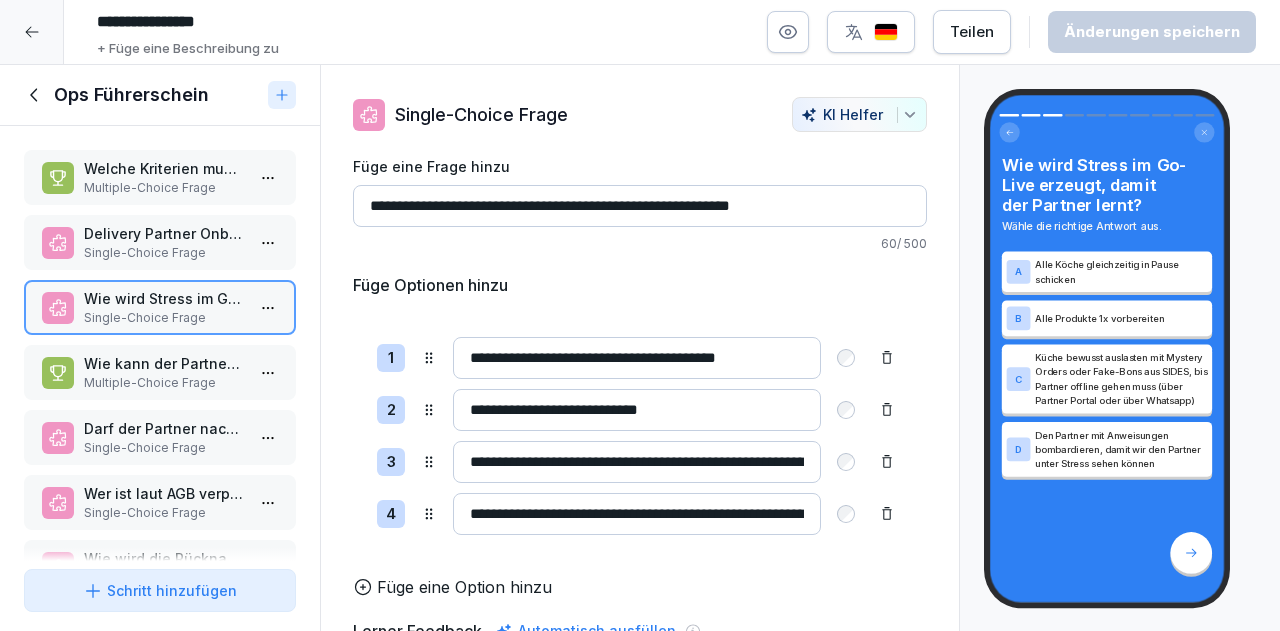 click on "Wie kann der Partner Produkte offline schalten?" at bounding box center [164, 363] 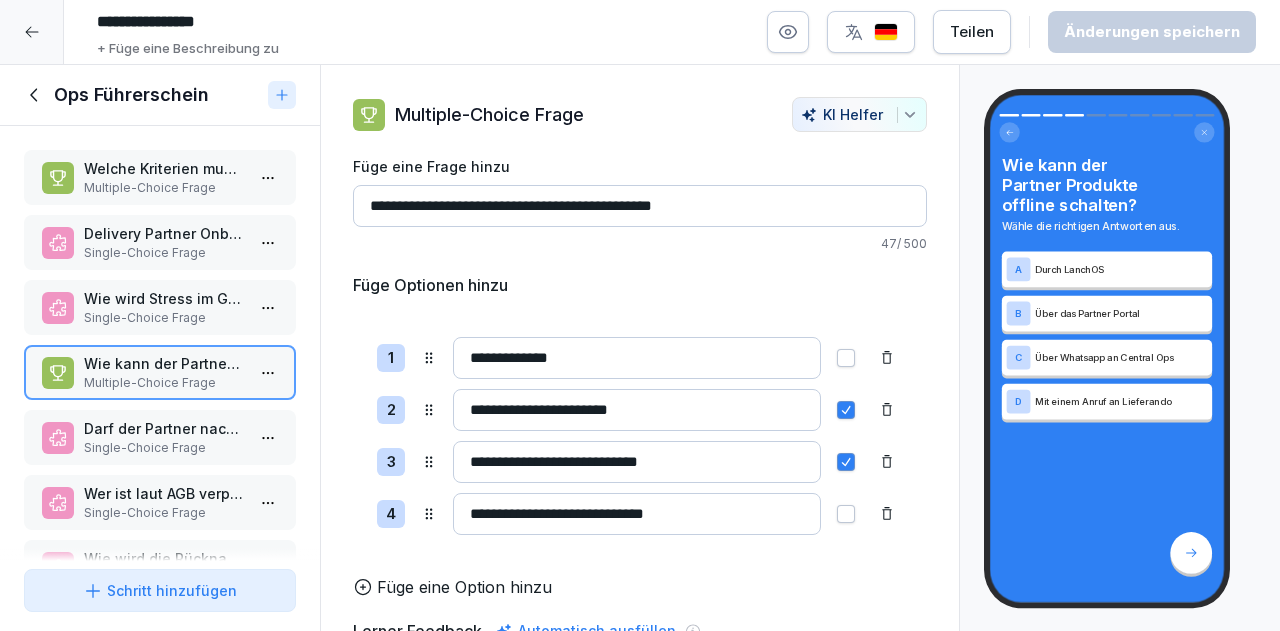 click on "Darf der Partner nach der Kündigung noch Ware abverkaufen?" at bounding box center [164, 428] 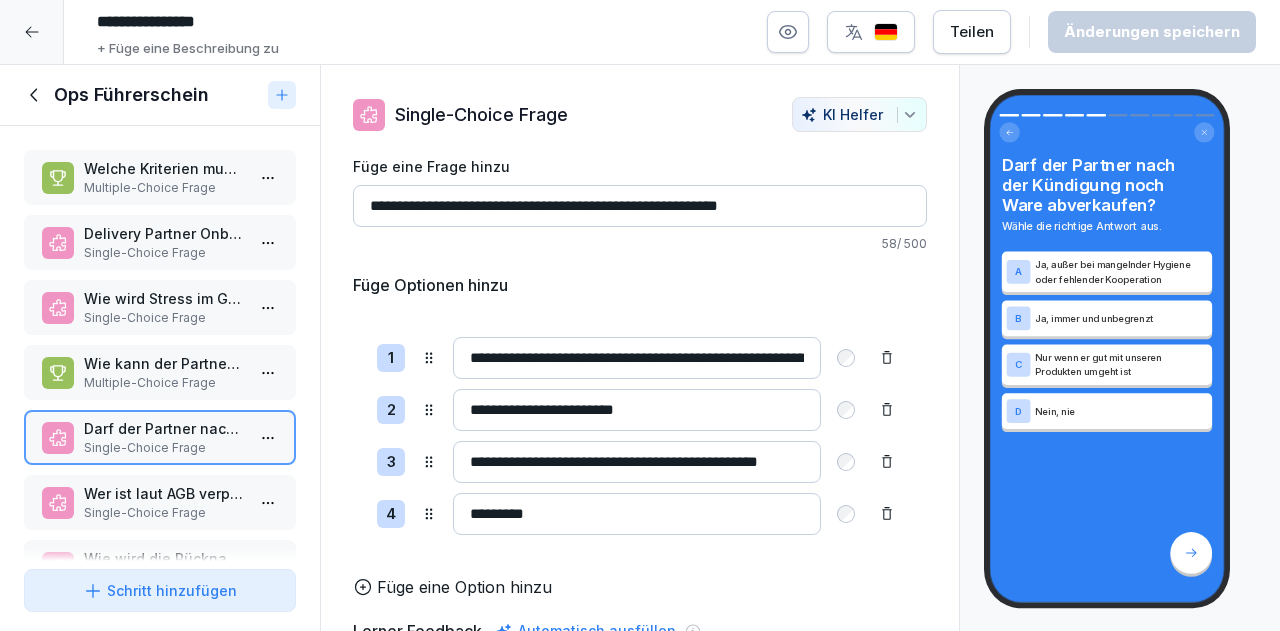 click on "Welche Kriterien muss der Partner erfüllen, um einer unserer Partner zu werden?" at bounding box center (164, 168) 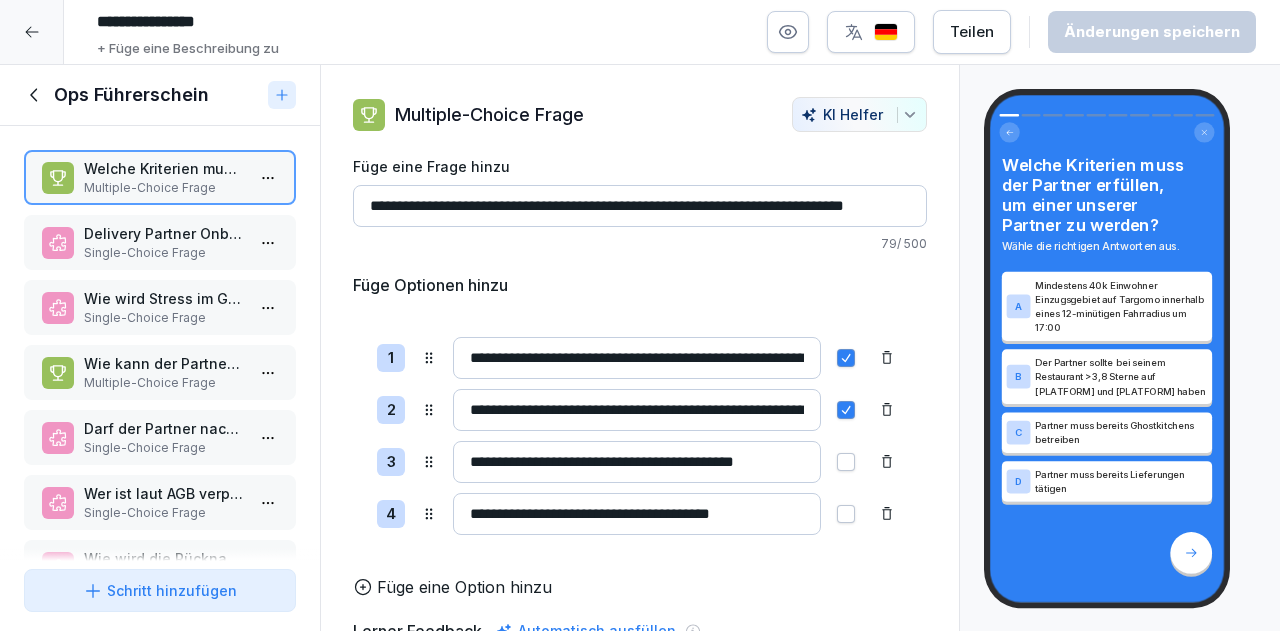 click on "Single-Choice Frage" at bounding box center [164, 253] 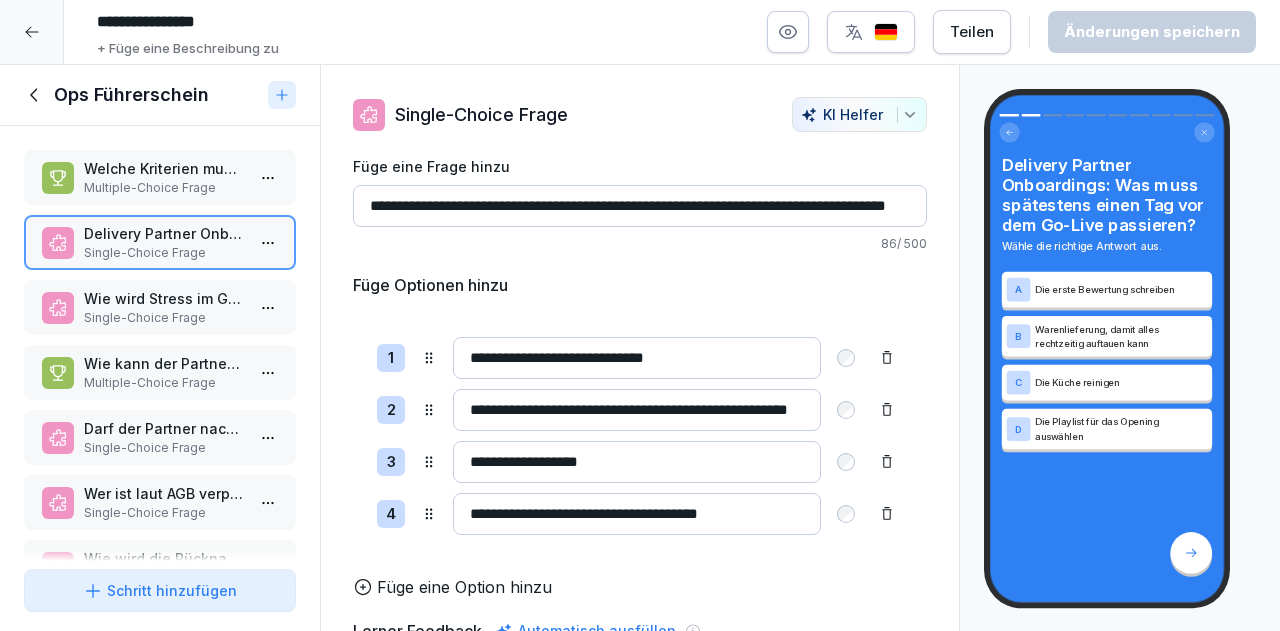 click on "Wie wird Stress im Go-Live erzeugt, damit der Partner lernt? Single-Choice Frage" at bounding box center (160, 307) 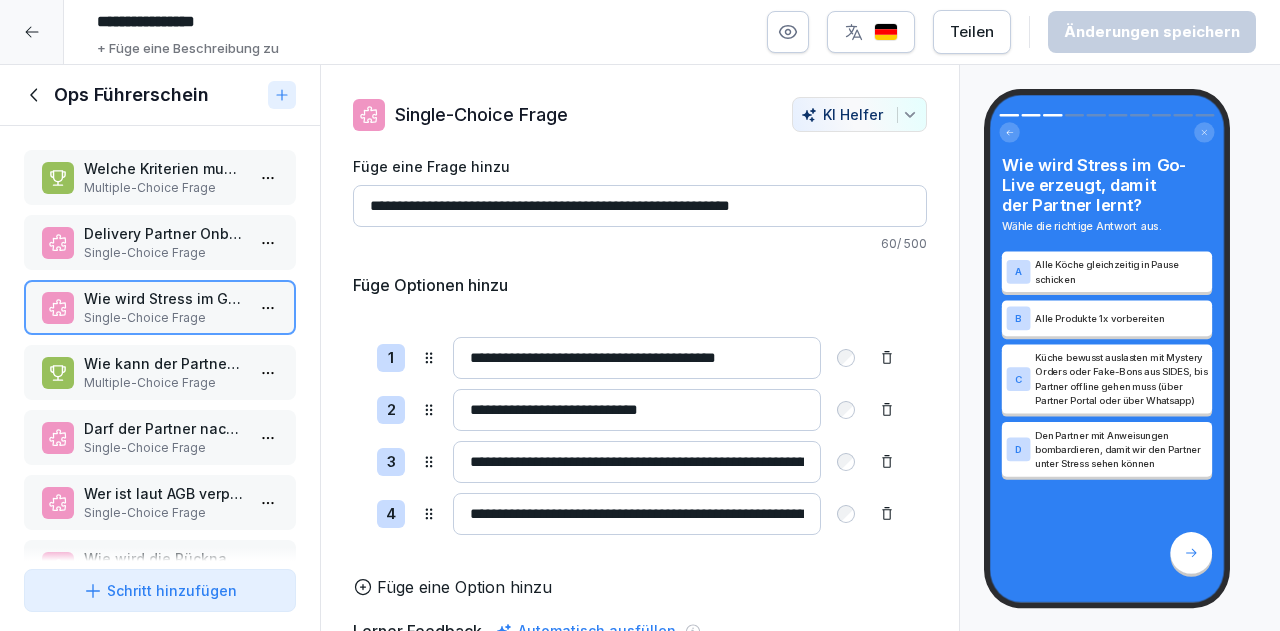 click 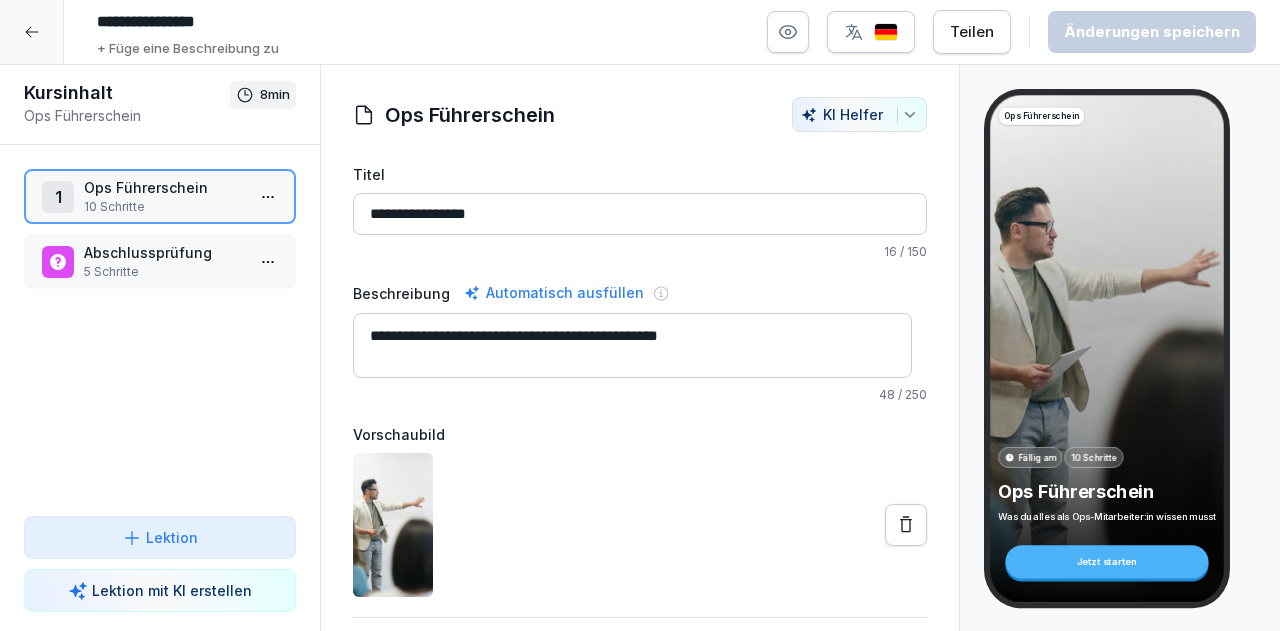click on "Ops Führerschein" at bounding box center (164, 187) 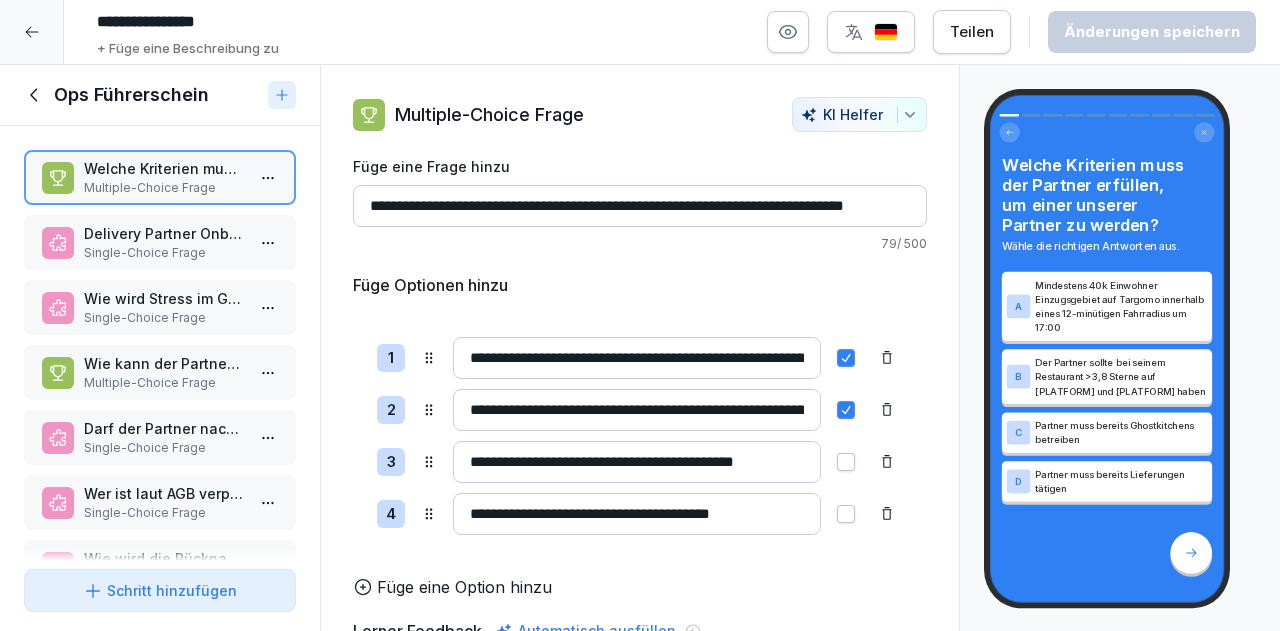 click on "Darf der Partner nach der Kündigung noch Ware abverkaufen? Single-Choice Frage" at bounding box center (160, 437) 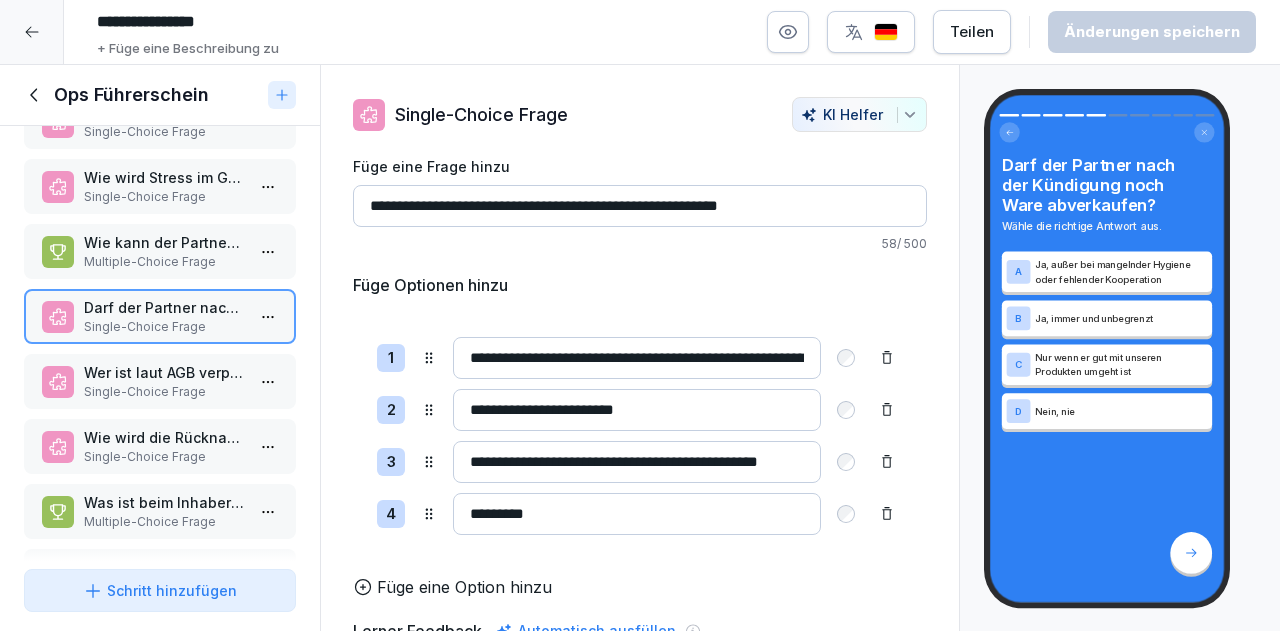 scroll, scrollTop: 122, scrollLeft: 0, axis: vertical 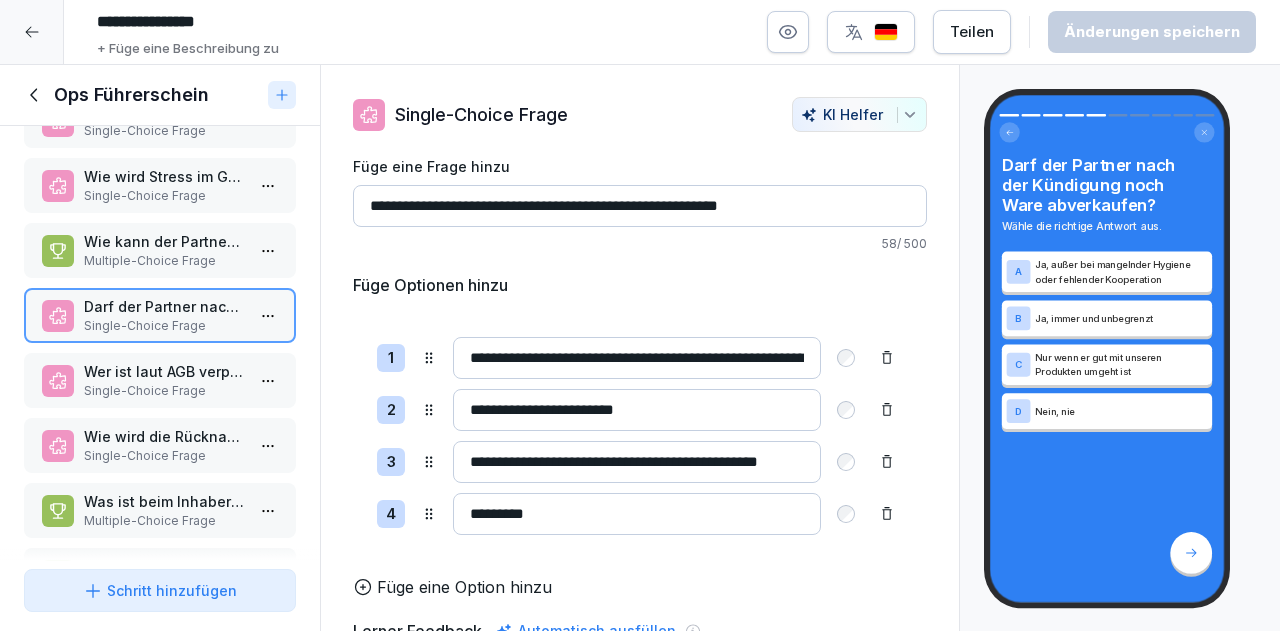 click on "Wer ist laut AGB verpflichtet, die restliche Ware nach Partner-Kündigung gutzuschreiben? Single-Choice Frage" at bounding box center [160, 380] 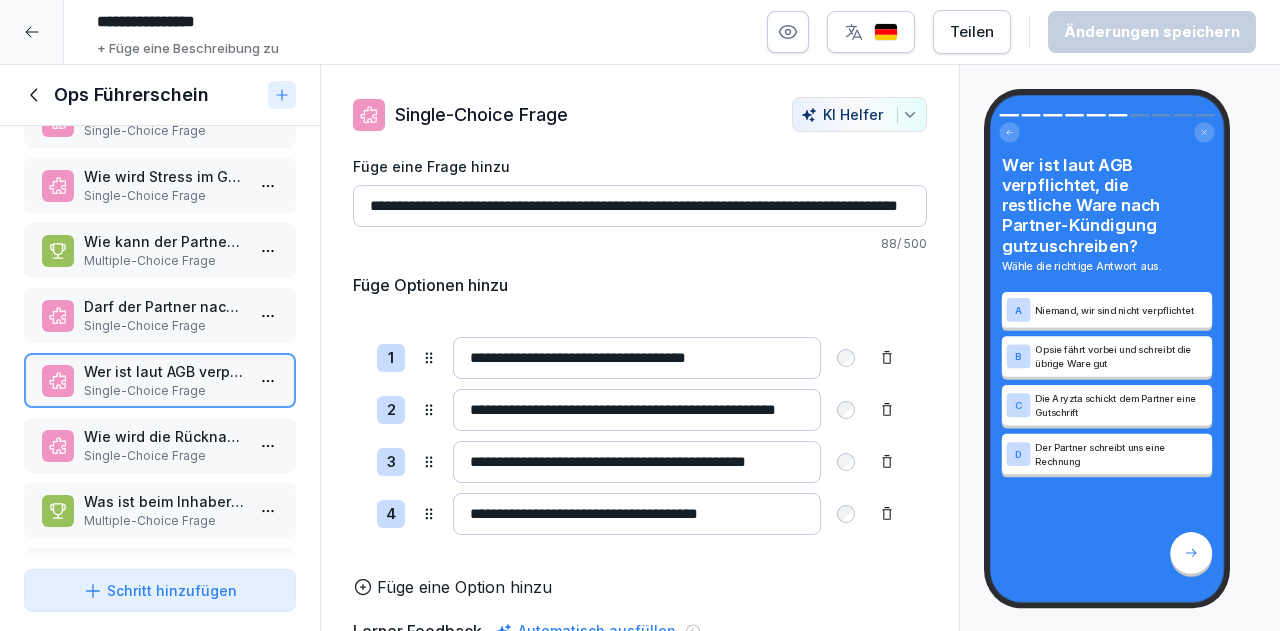 click on "Wie wird die Rücknahme von Equipment bei Offboardings organisiert?" at bounding box center [164, 436] 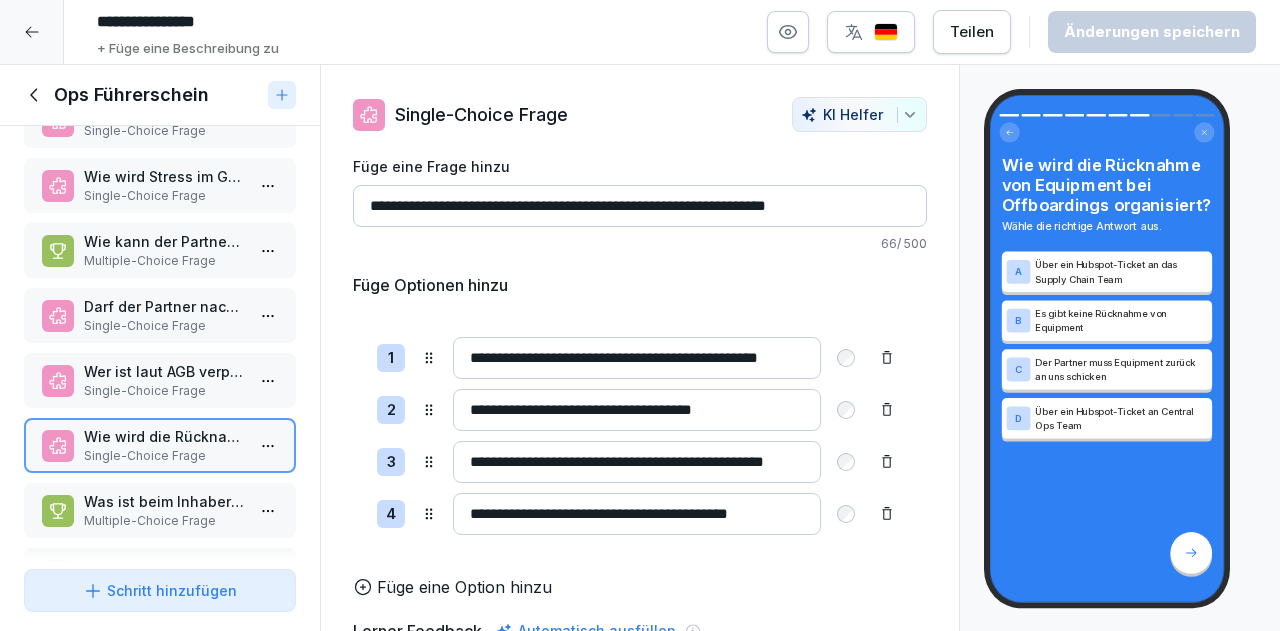 click on "Wer ist laut AGB verpflichtet, die restliche Ware nach Partner-Kündigung gutzuschreiben?" at bounding box center [164, 371] 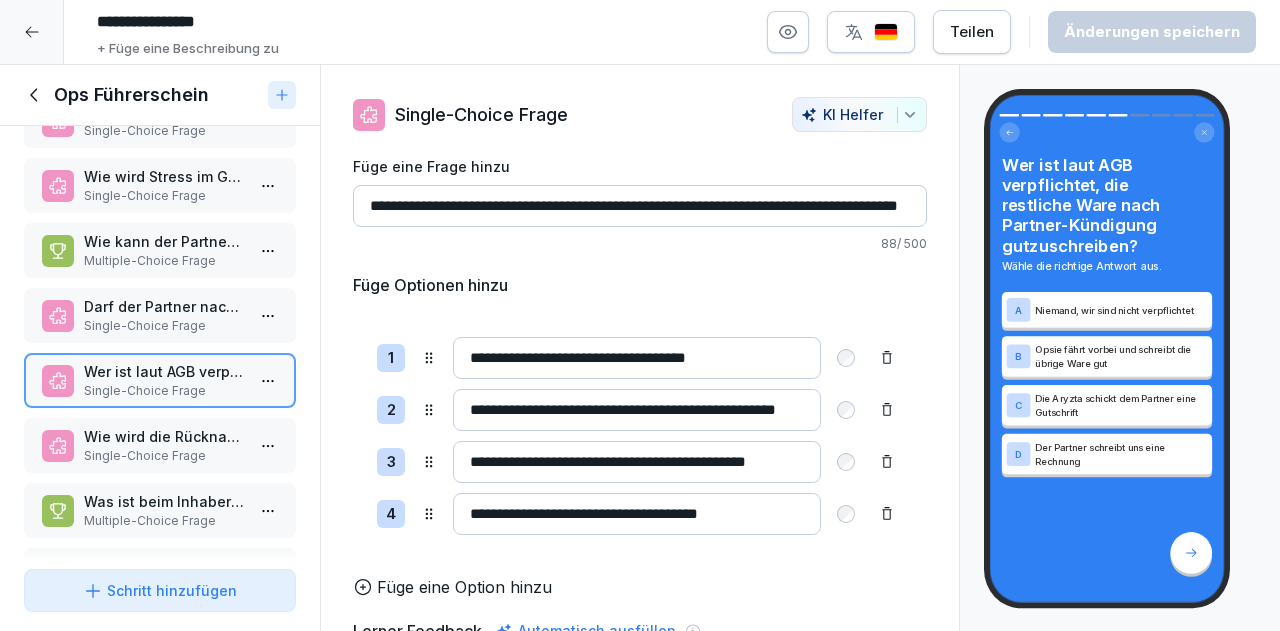 click on "Single-Choice Frage" at bounding box center [164, 456] 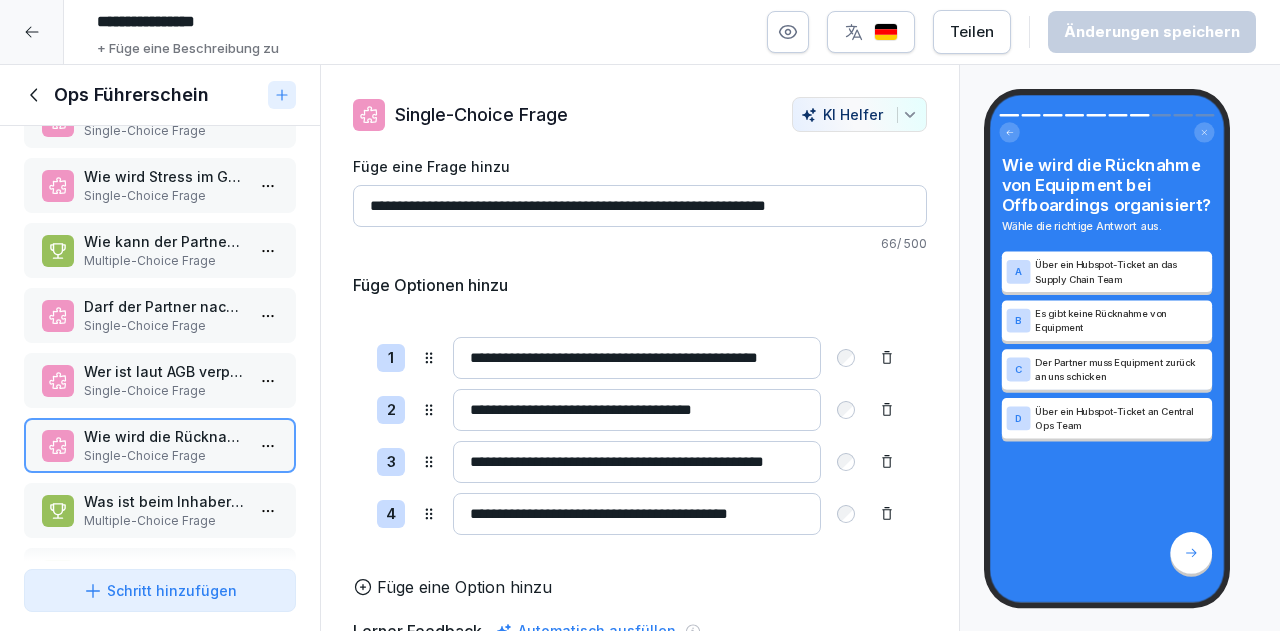 scroll, scrollTop: 266, scrollLeft: 0, axis: vertical 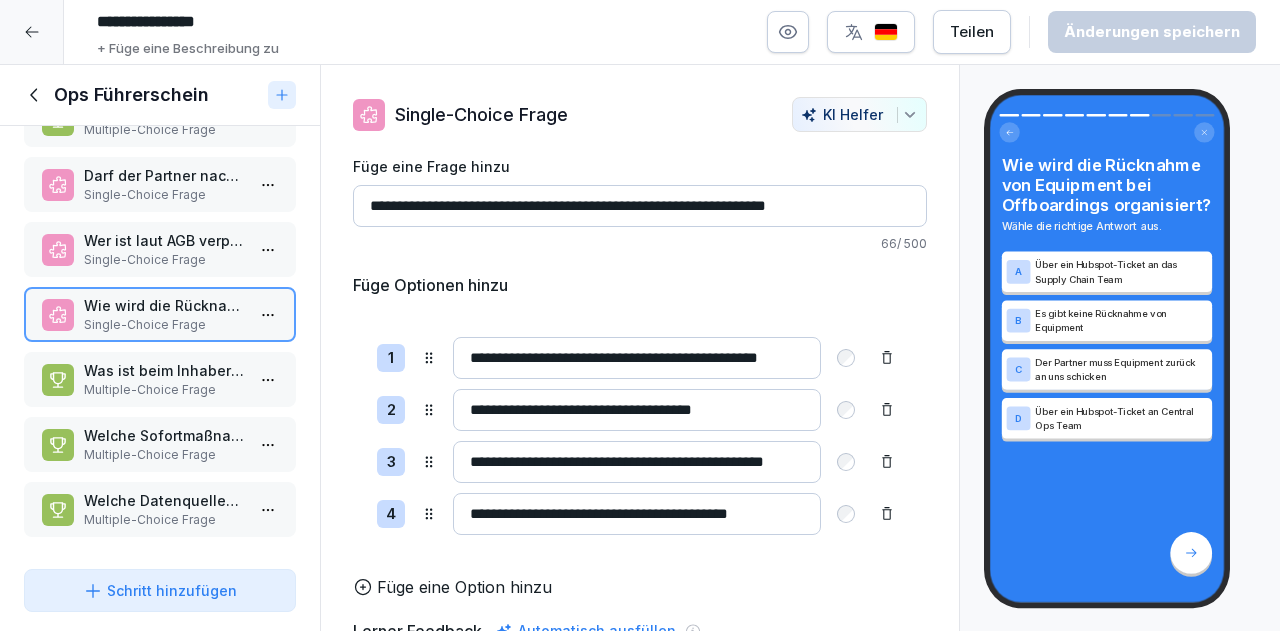 click on "Multiple-Choice Frage" at bounding box center [164, 390] 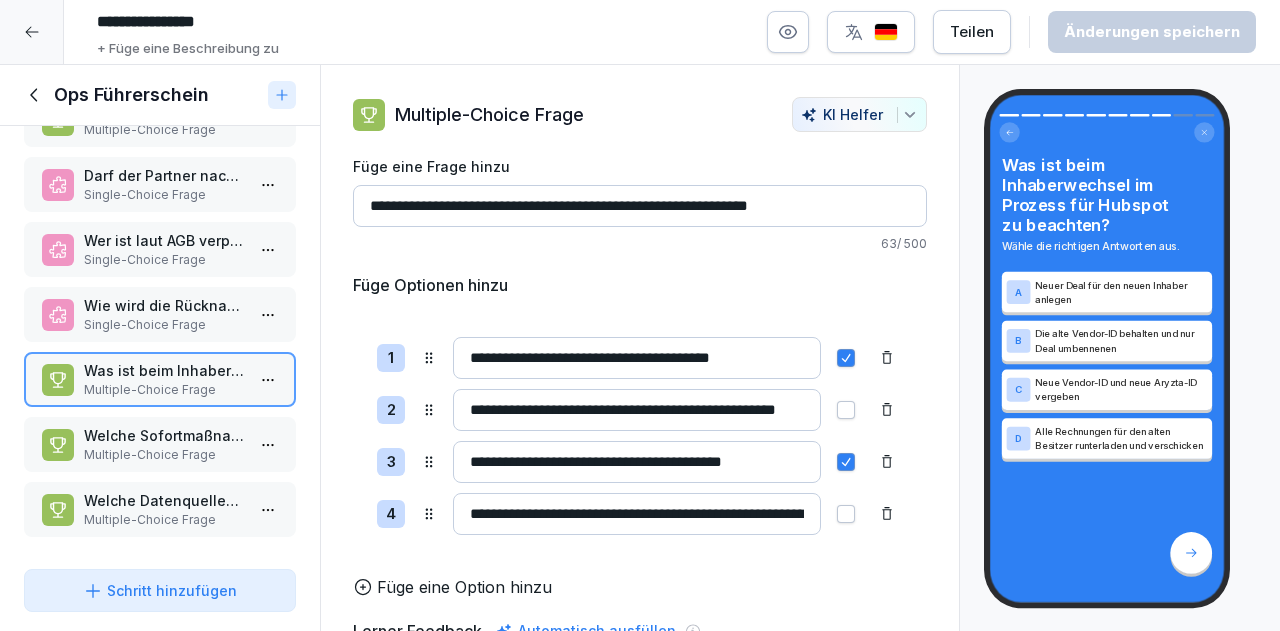 click on "Welche Sofortmaßnahmen müssen bei einem gemeldeten Hygieneproblem ergreifen?" at bounding box center (164, 435) 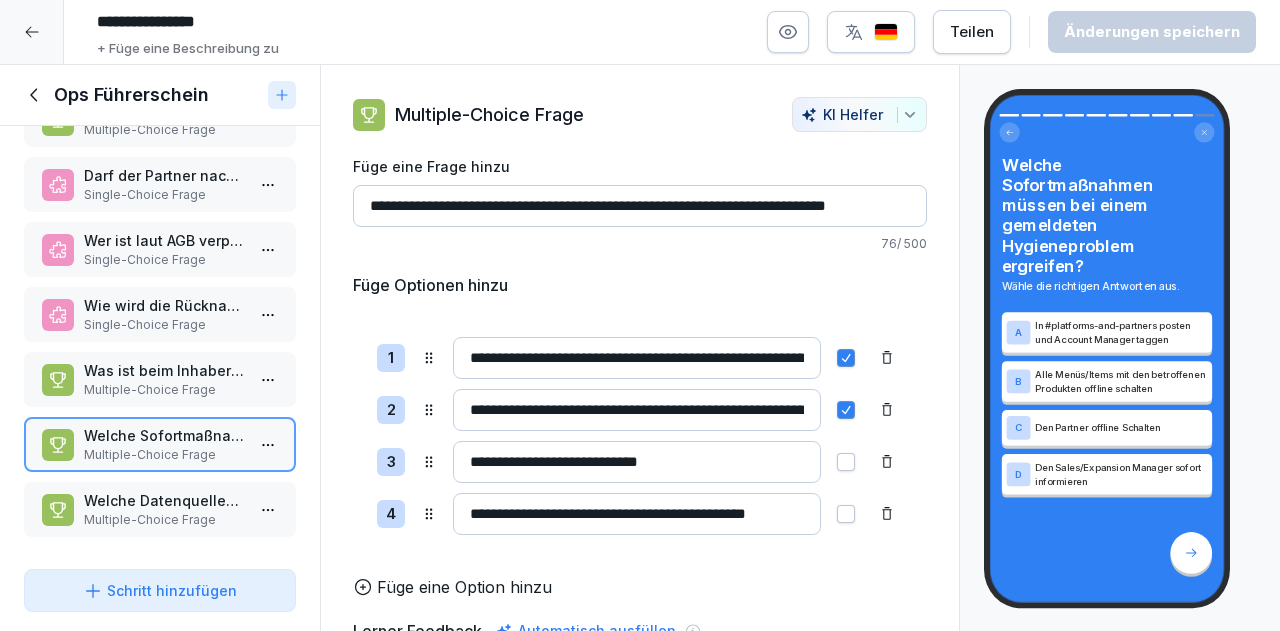 click on "Welche Datenquellen sollen für den Data Check beim Partner Visit genutzt werden?" at bounding box center [164, 500] 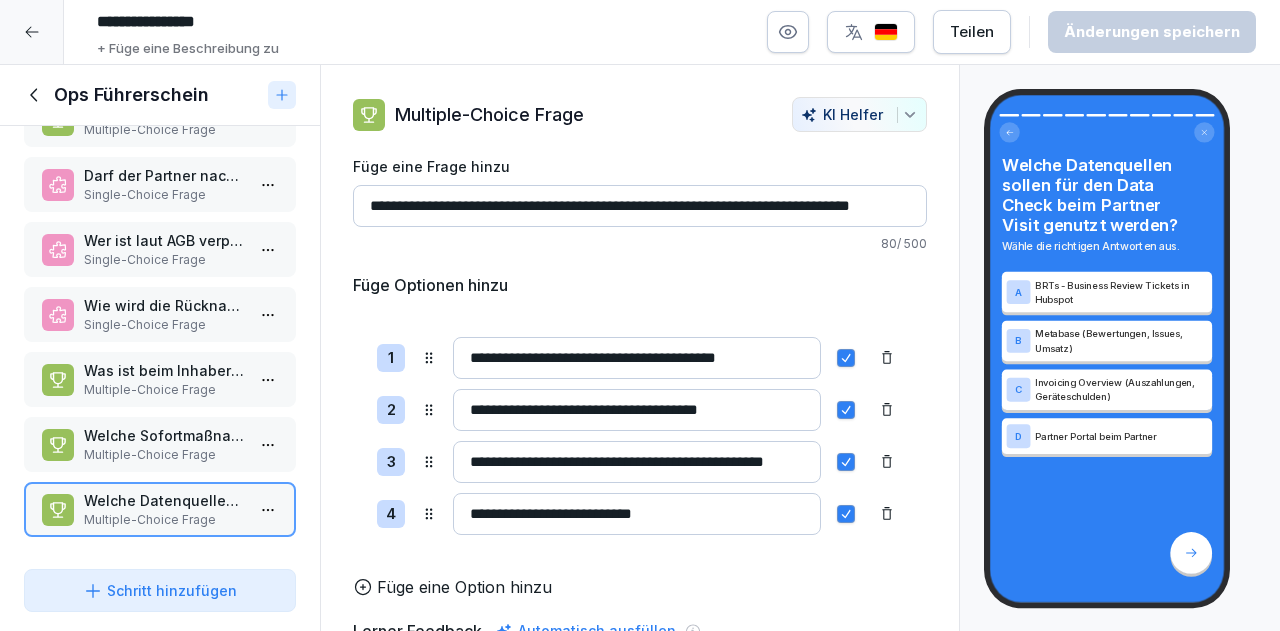 click on "Ops Führerschein" at bounding box center [142, 95] 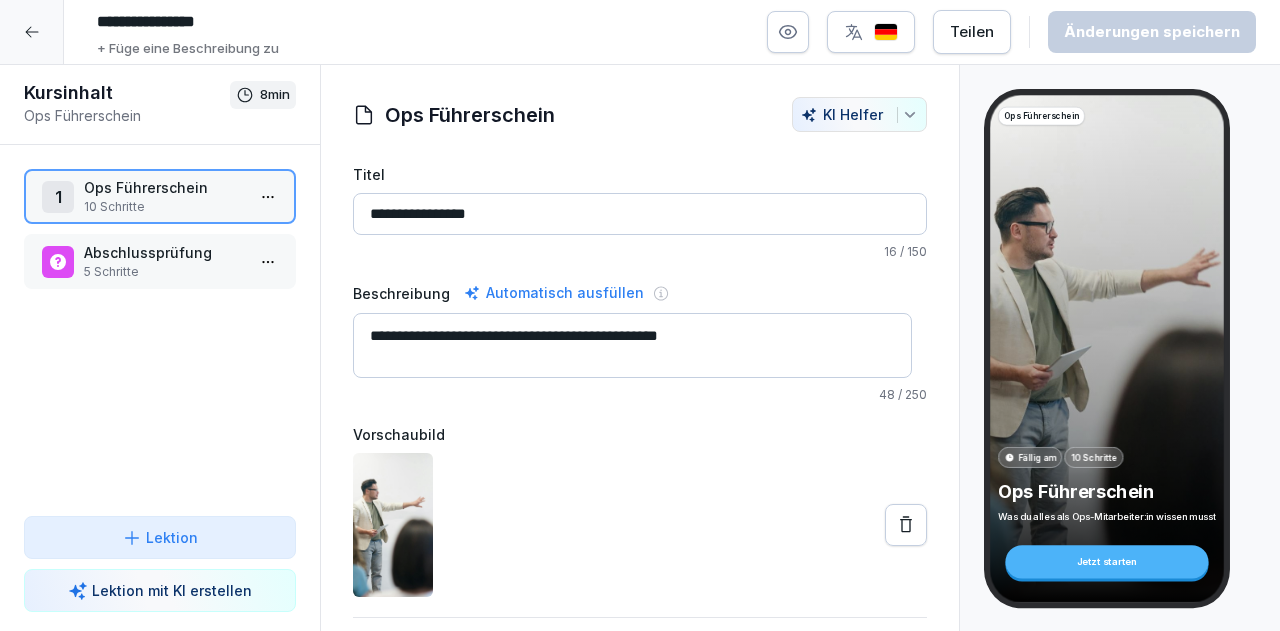 click on "Abschlussprüfung" at bounding box center (164, 252) 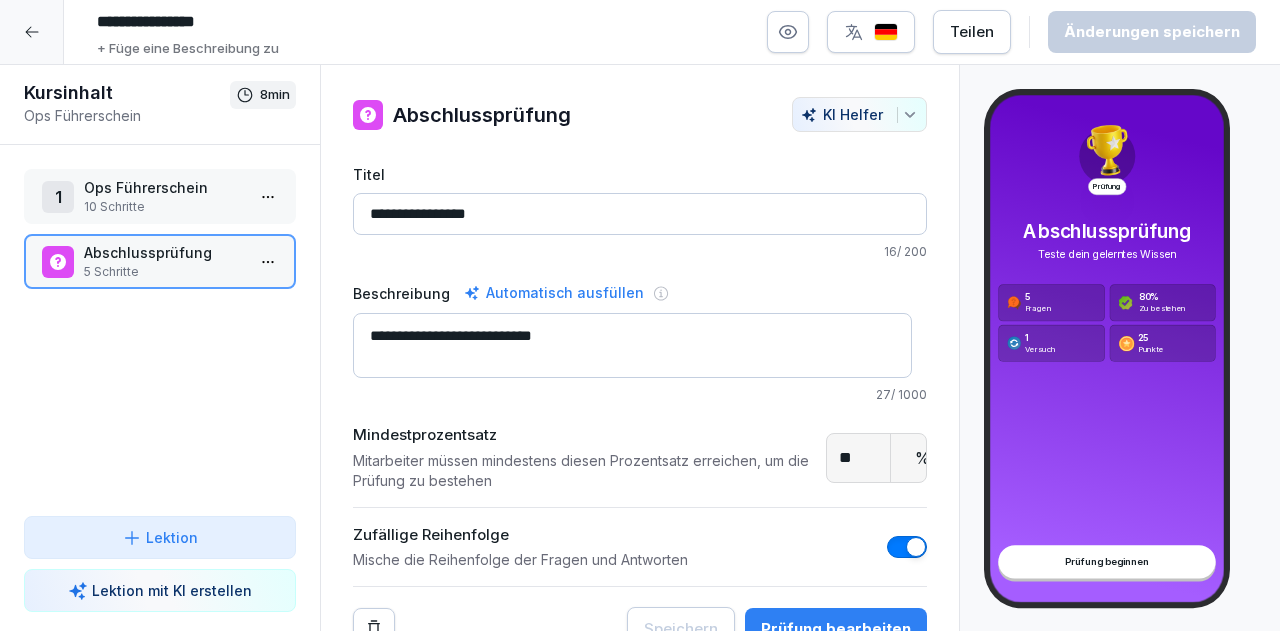 scroll, scrollTop: 32, scrollLeft: 0, axis: vertical 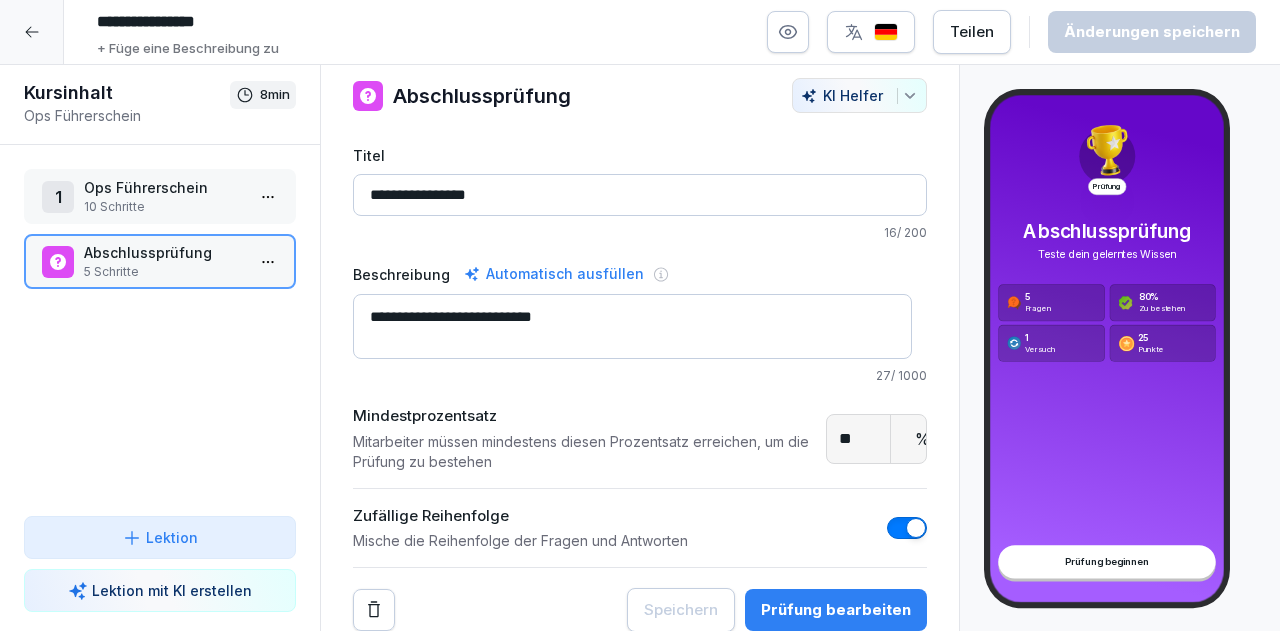 click on "5 Schritte" at bounding box center [164, 272] 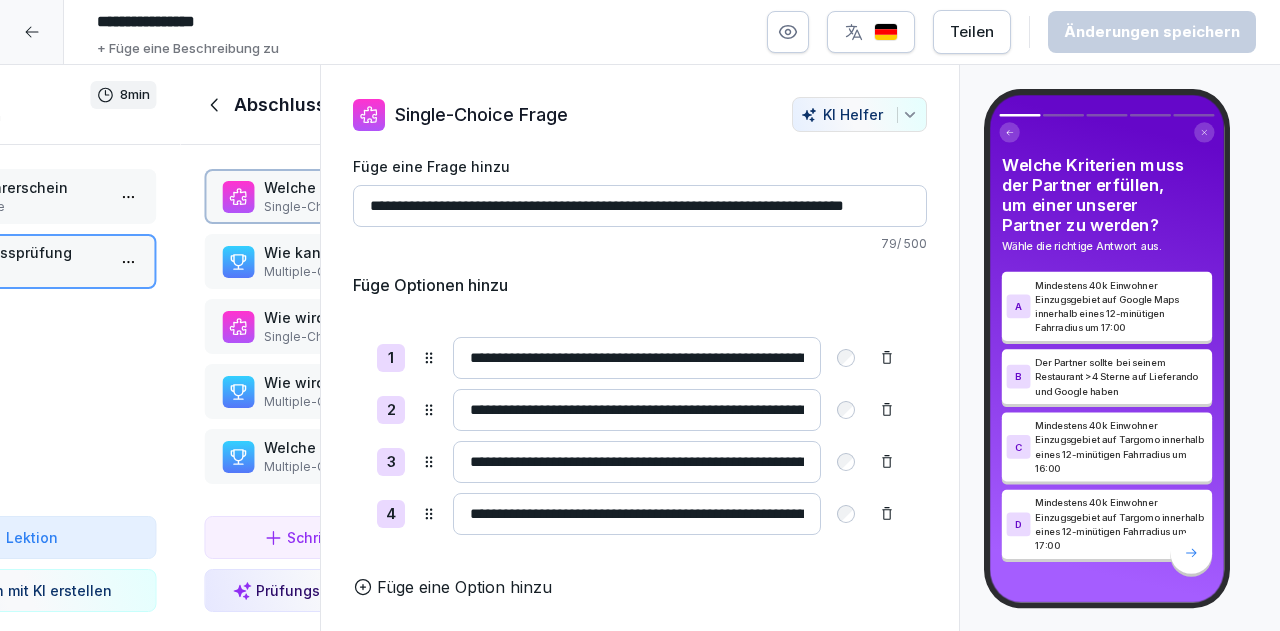 scroll, scrollTop: 0, scrollLeft: 0, axis: both 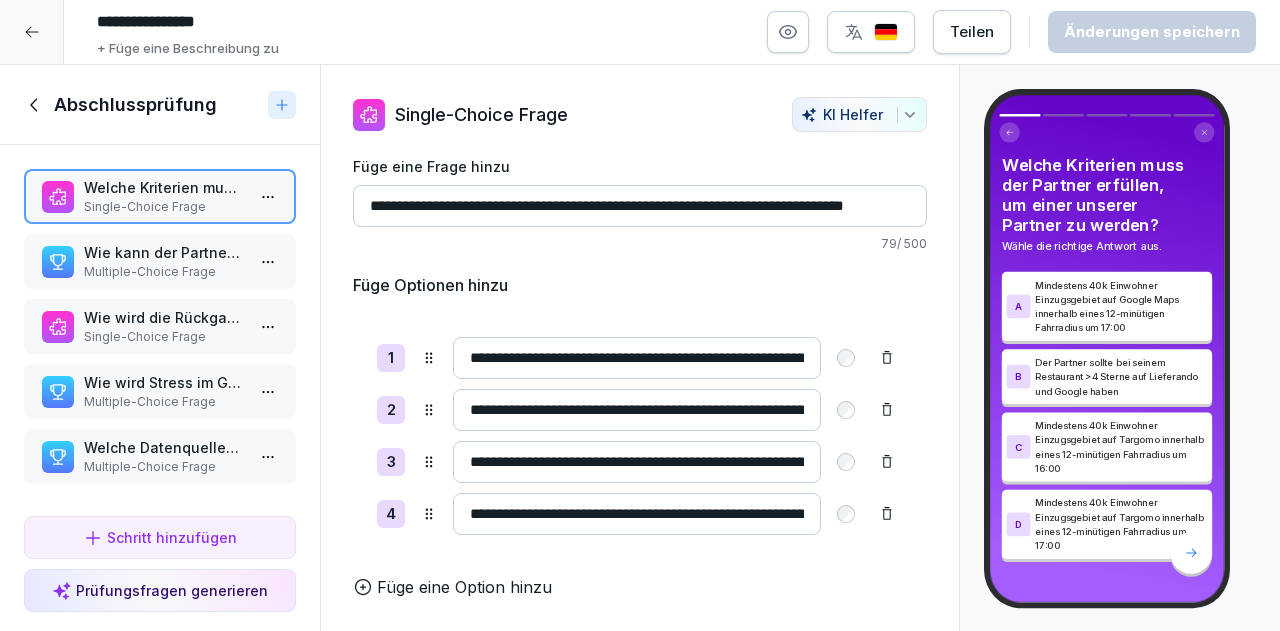 click 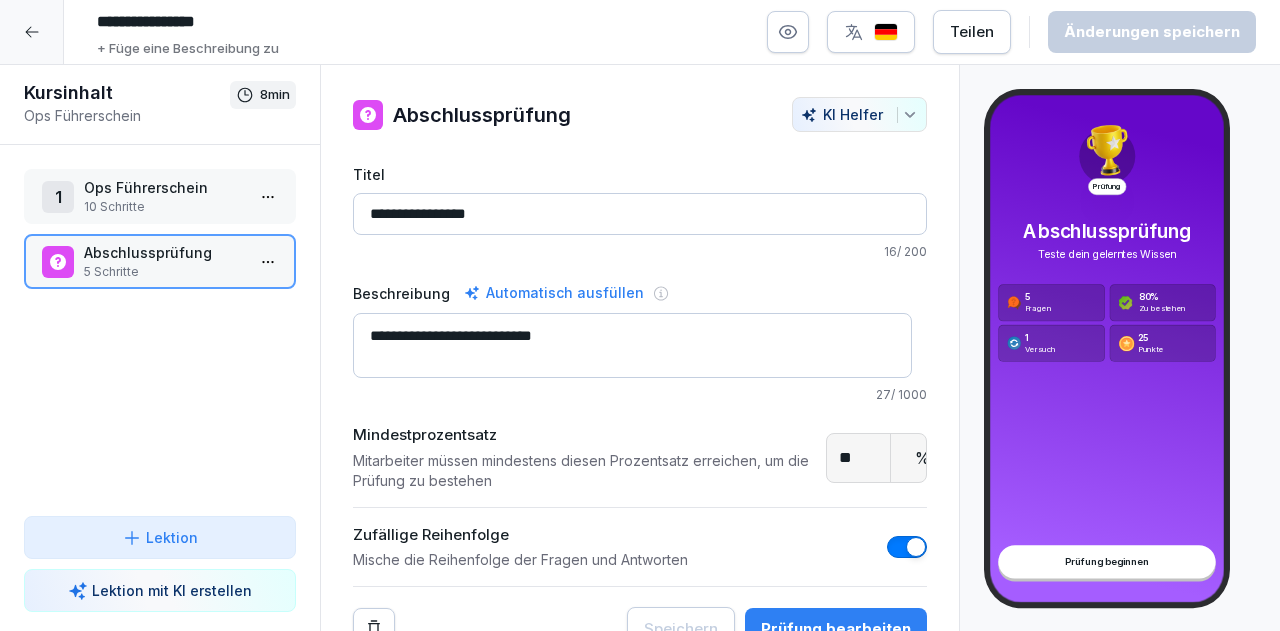 scroll, scrollTop: 32, scrollLeft: 0, axis: vertical 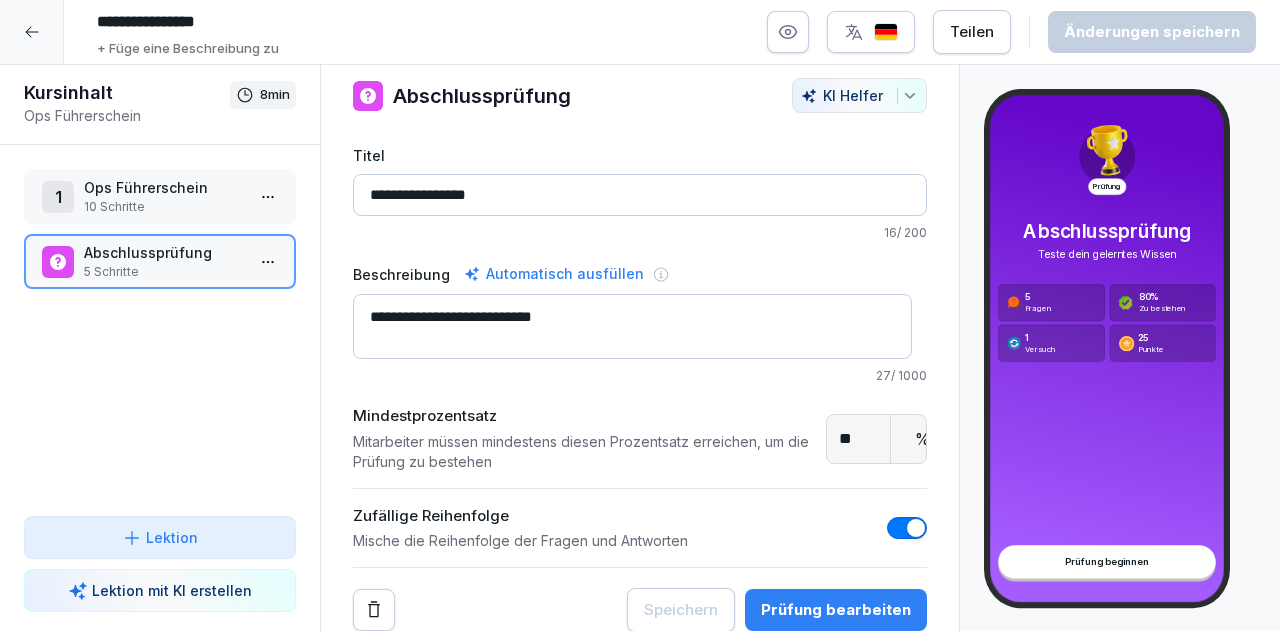 click on "Prüfung bearbeiten" at bounding box center (836, 610) 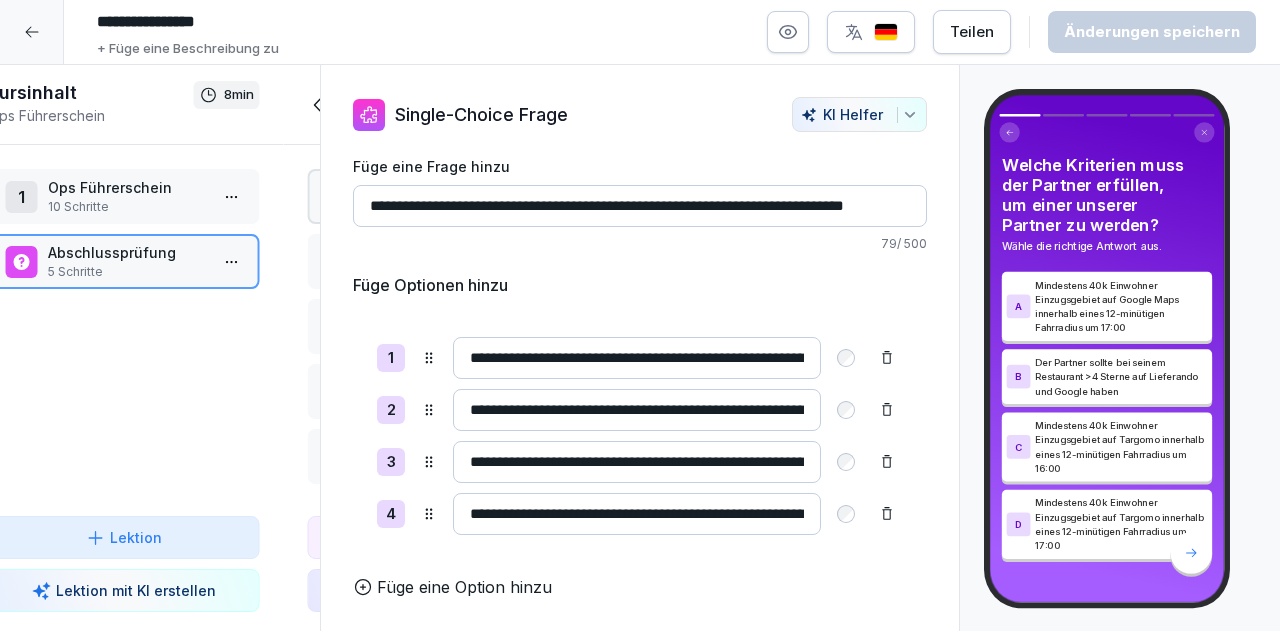 scroll, scrollTop: 0, scrollLeft: 0, axis: both 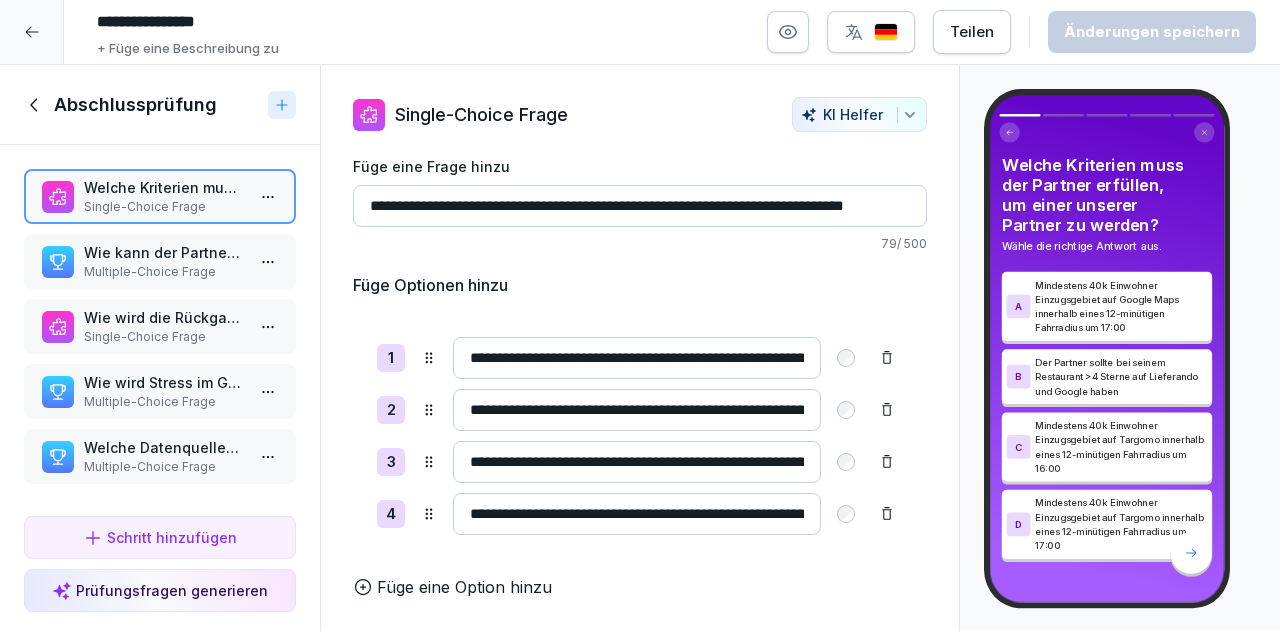 click on "Abschlussprüfung" at bounding box center [160, 105] 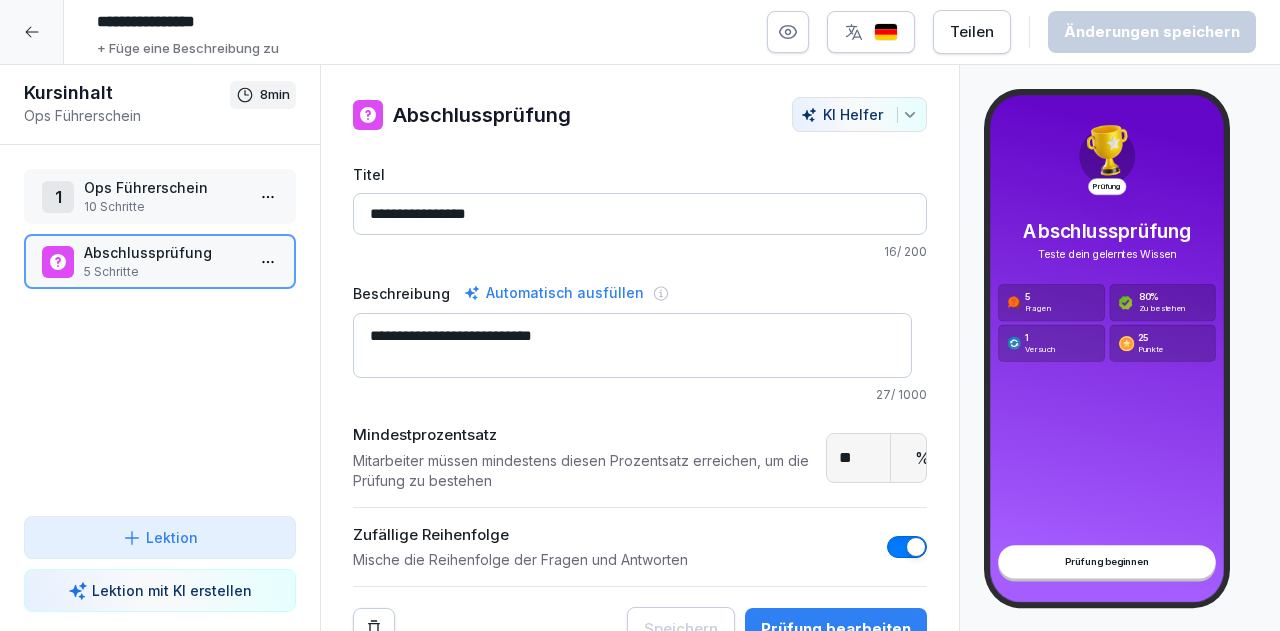 click at bounding box center [32, 32] 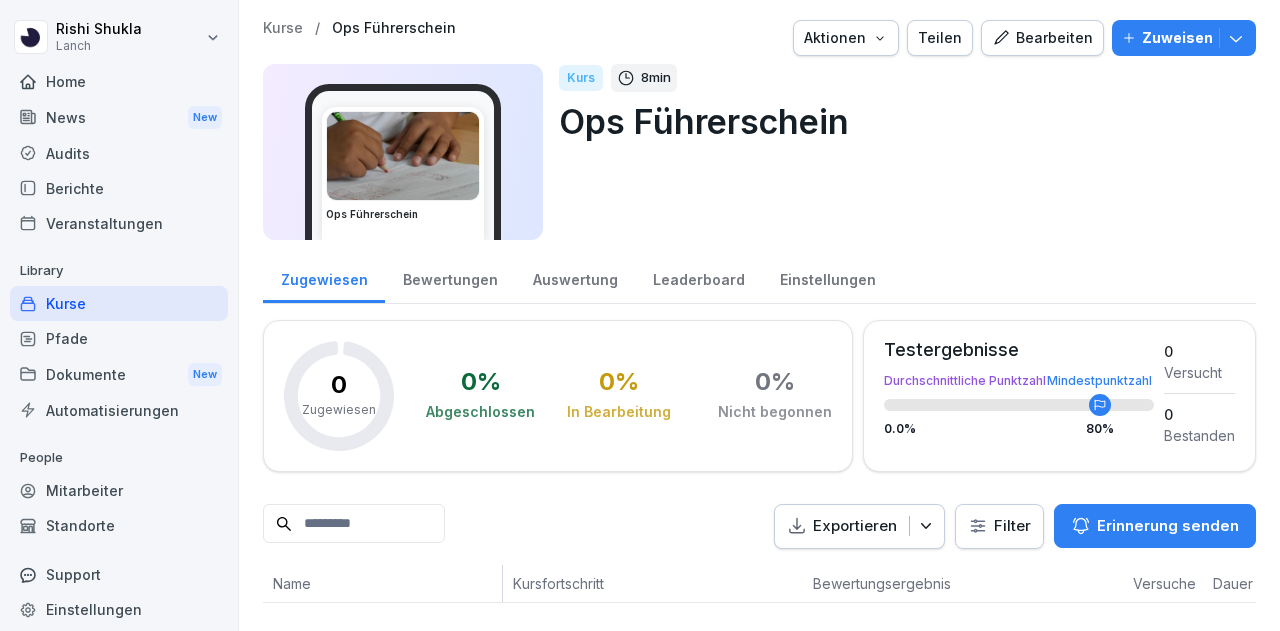 scroll, scrollTop: 0, scrollLeft: 0, axis: both 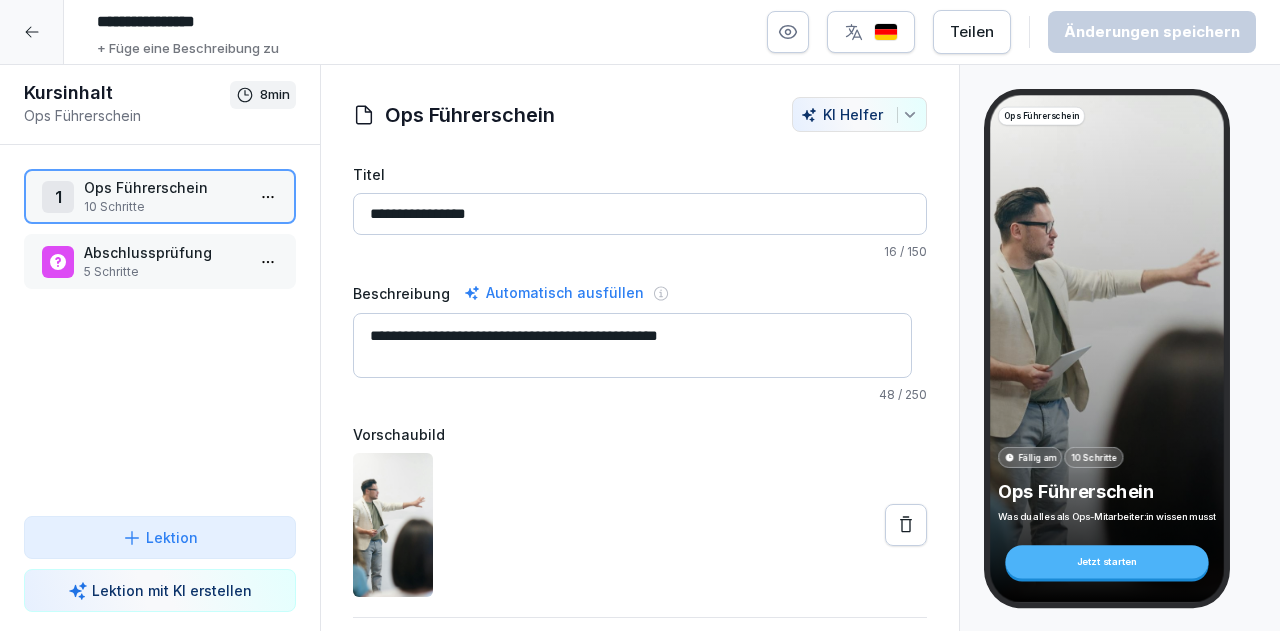 click on "5 Schritte" at bounding box center [164, 272] 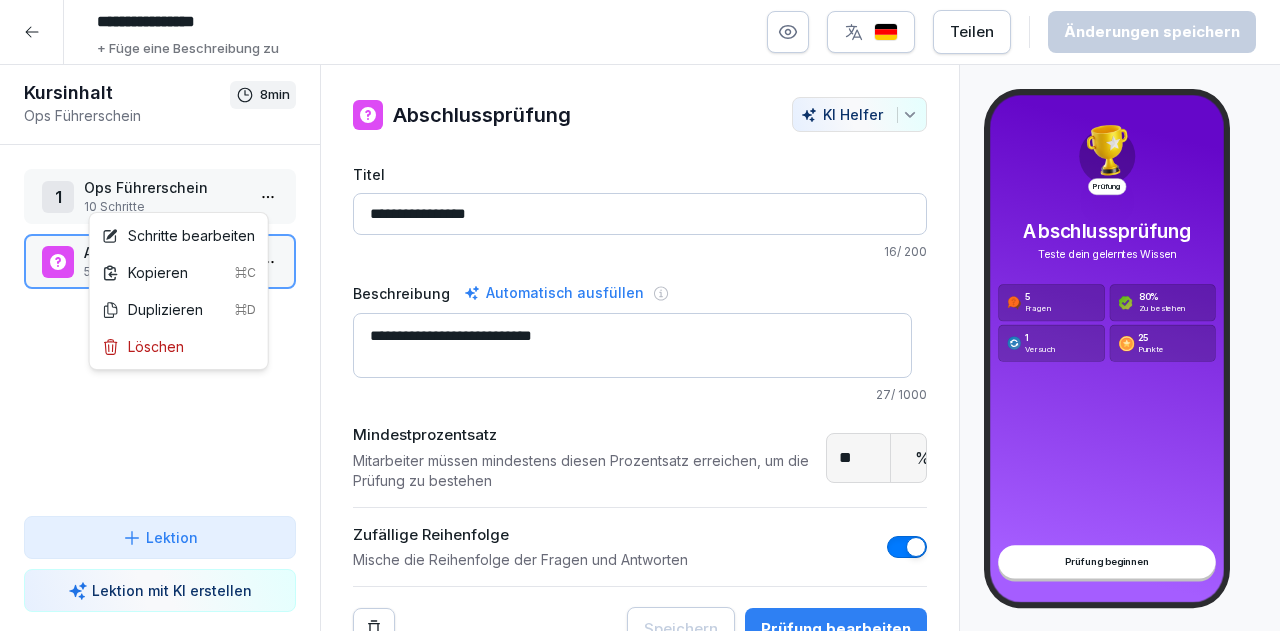 click on "**********" at bounding box center (640, 315) 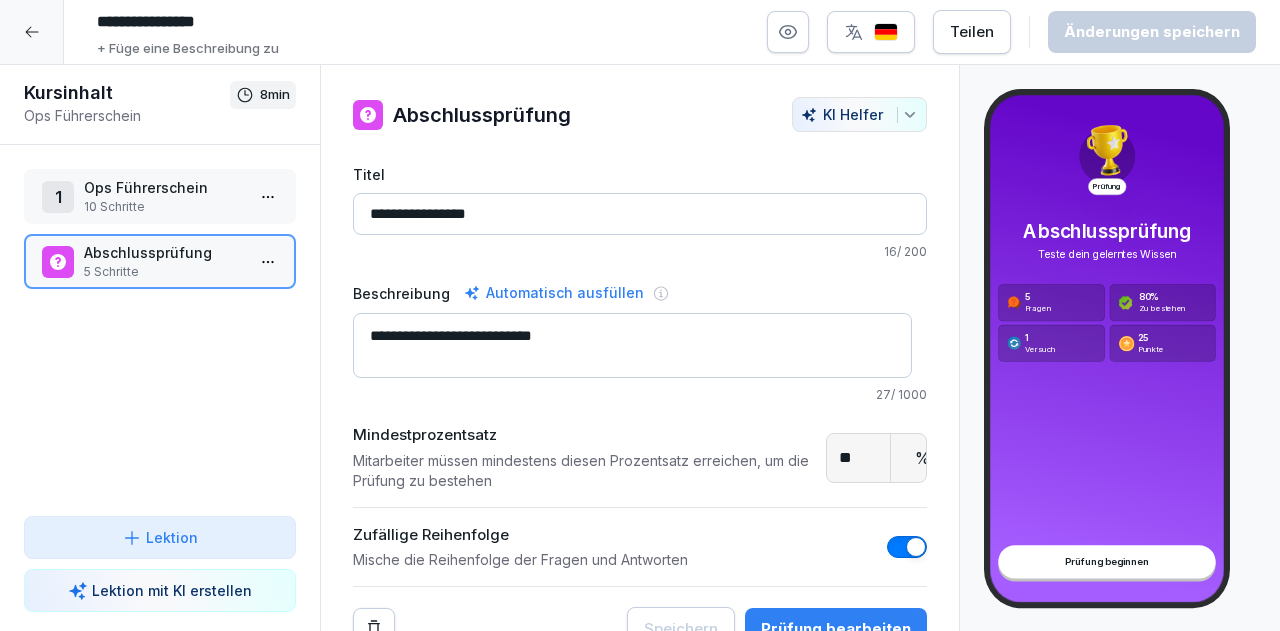 click on "**********" at bounding box center (640, 315) 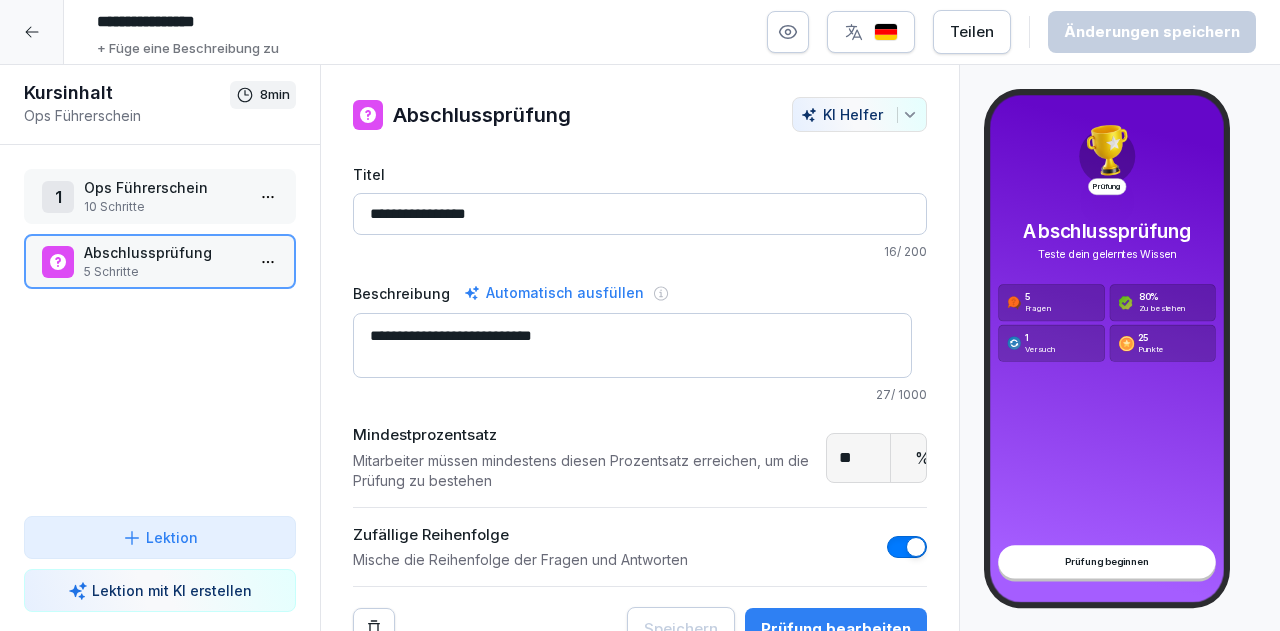 scroll, scrollTop: 32, scrollLeft: 0, axis: vertical 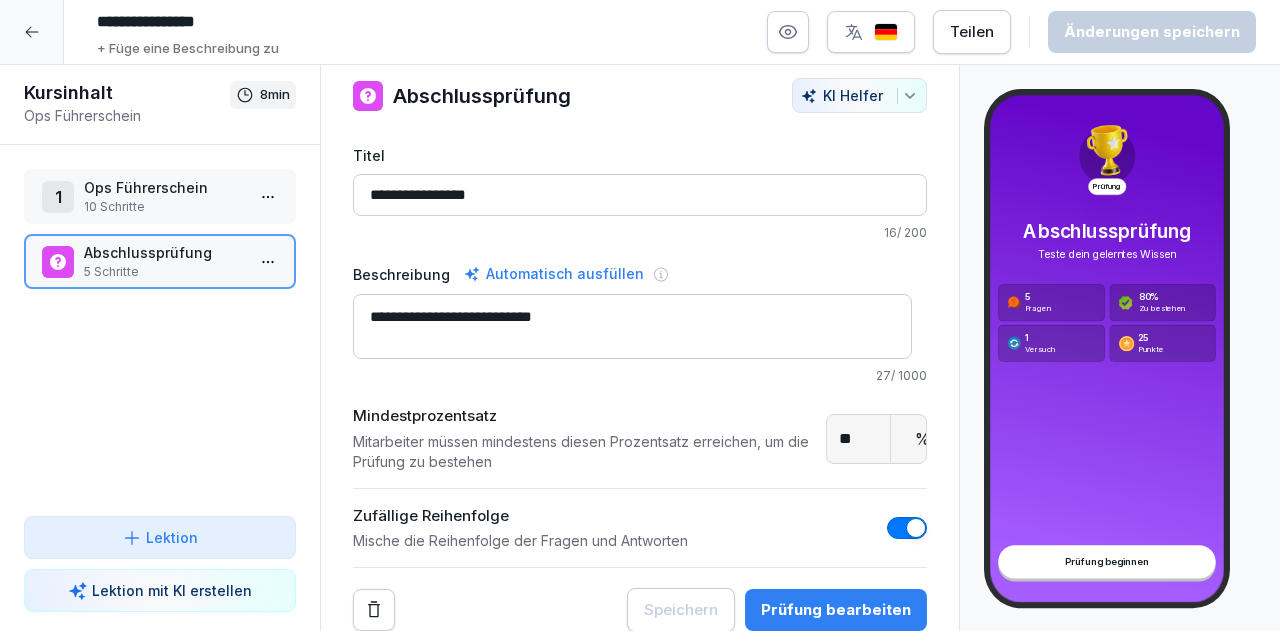 click on "1 Ops Führerschein 10 Schritte Abschlussprüfung 5 Schritte
To pick up a draggable item, press the space bar.
While dragging, use the arrow keys to move the item.
Press space again to drop the item in its new position, or press escape to cancel.
Draggable item wv5bf6mxg7efhdx5uw7tp40c was dropped over droppable area wv5bf6mxg7efhdx5uw7tp40c" at bounding box center [160, 330] 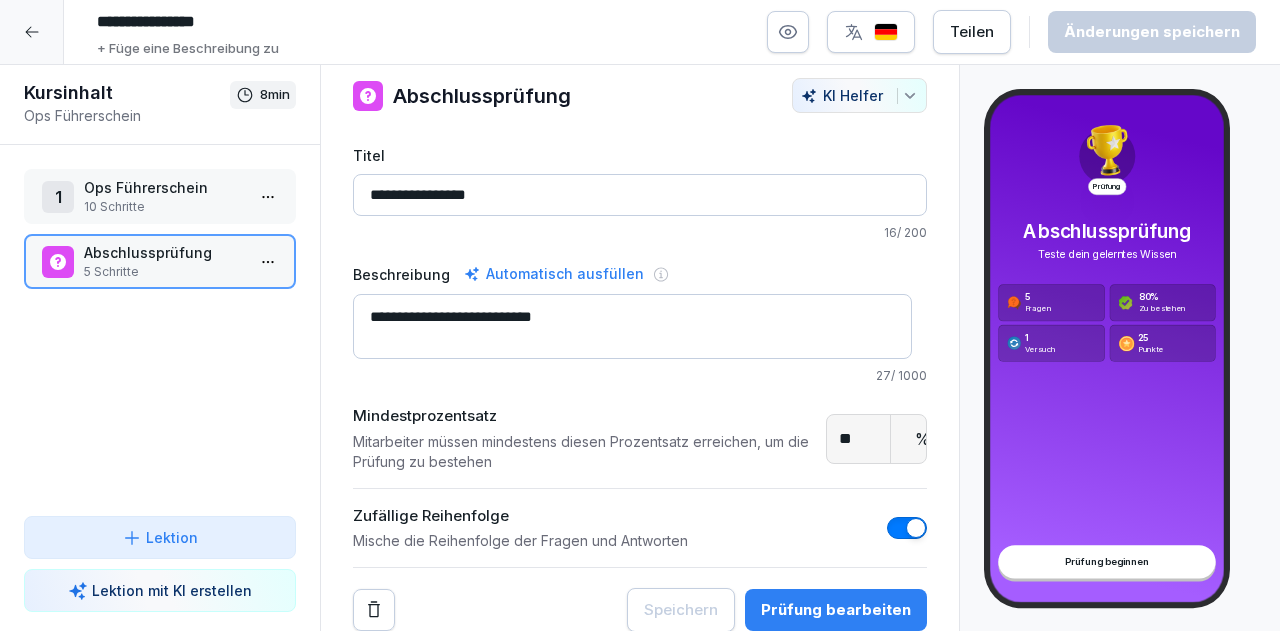click on "5 Schritte" at bounding box center (164, 272) 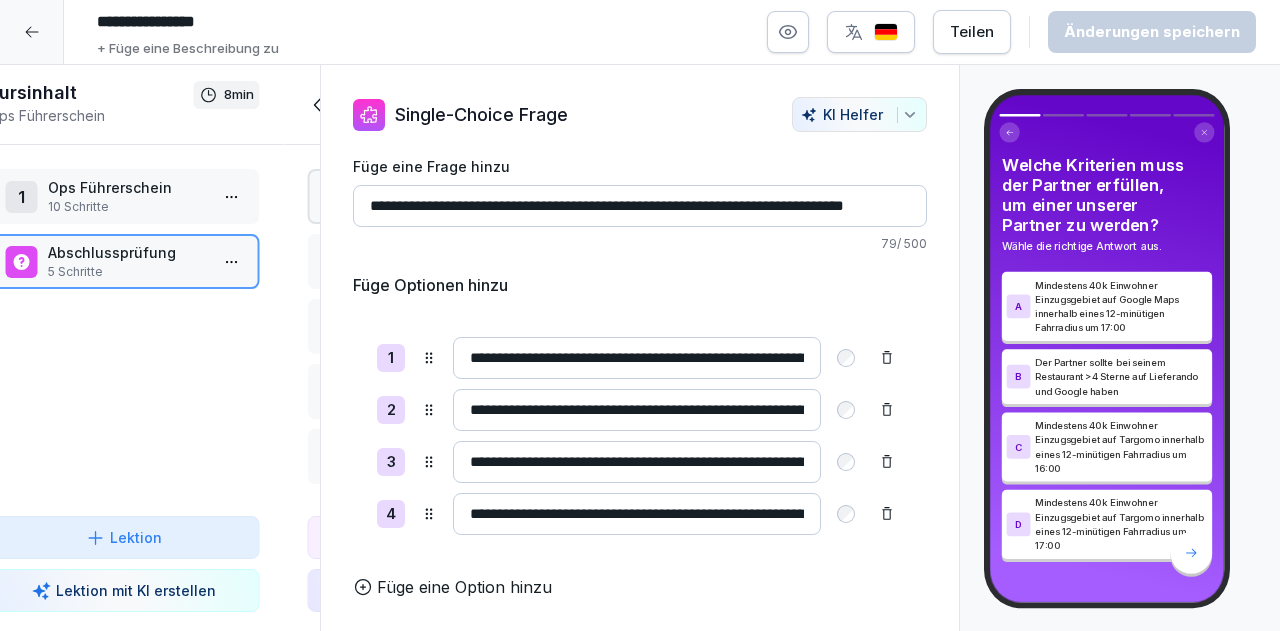 scroll, scrollTop: 0, scrollLeft: 0, axis: both 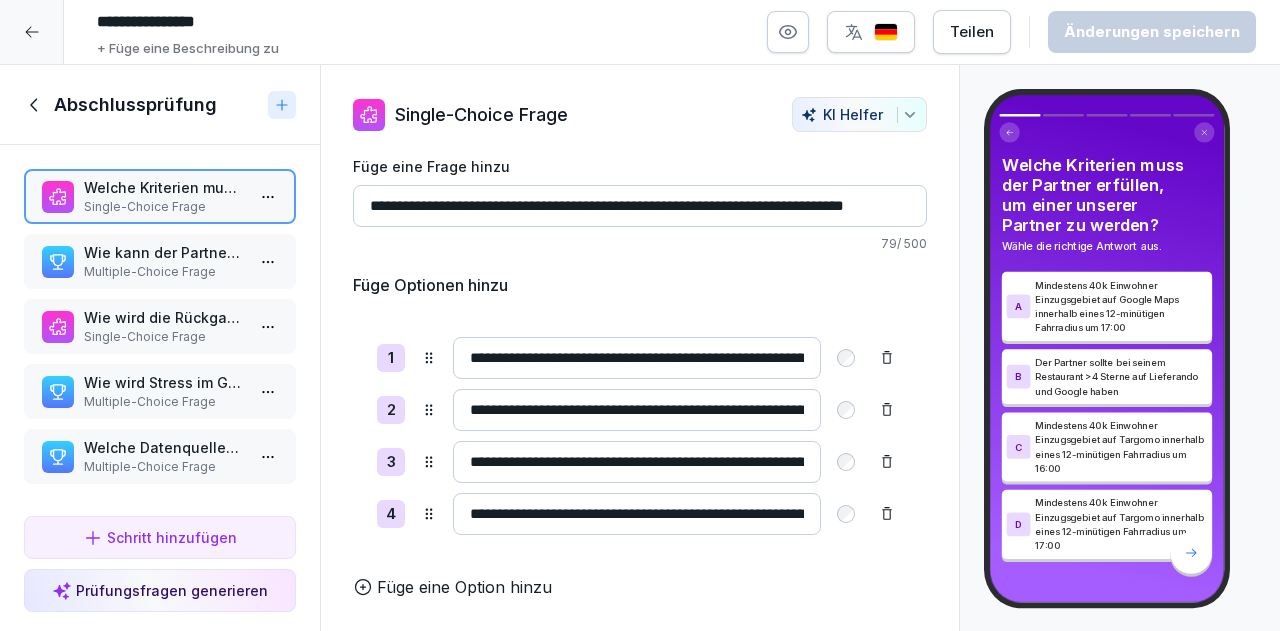 click on "Wie kann der Partner Produkte offline schalten?" at bounding box center [164, 252] 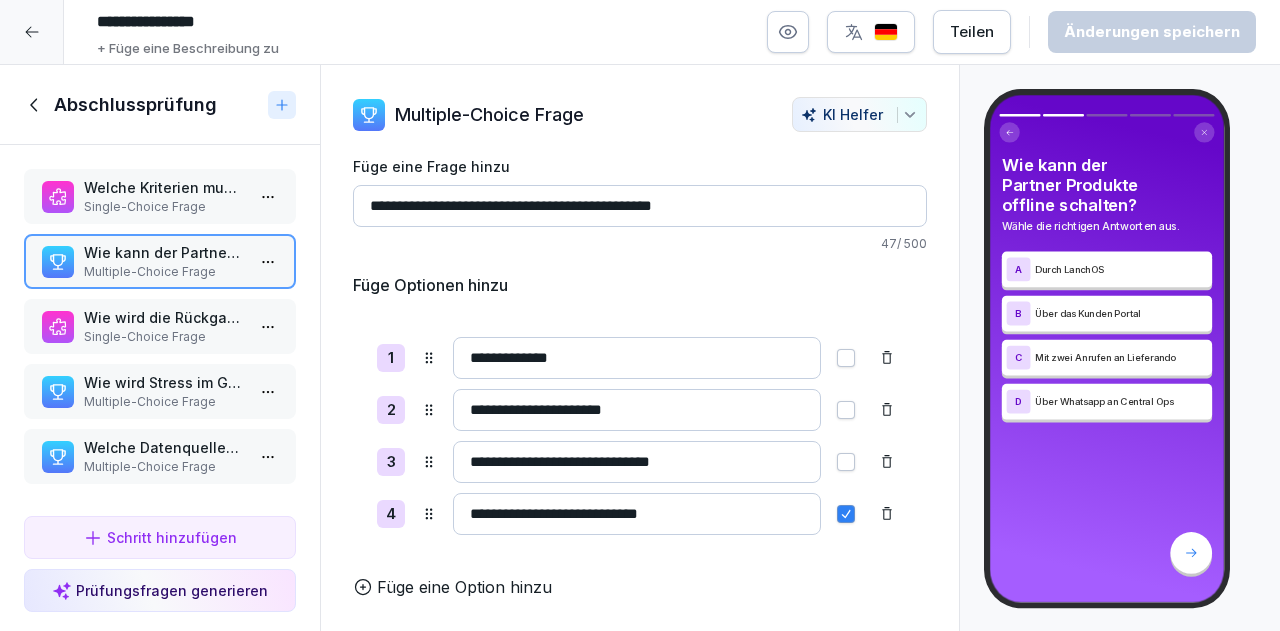 click on "Welche Kriterien muss der Partner erfüllen, um einer unserer Partner zu werden?" at bounding box center (164, 187) 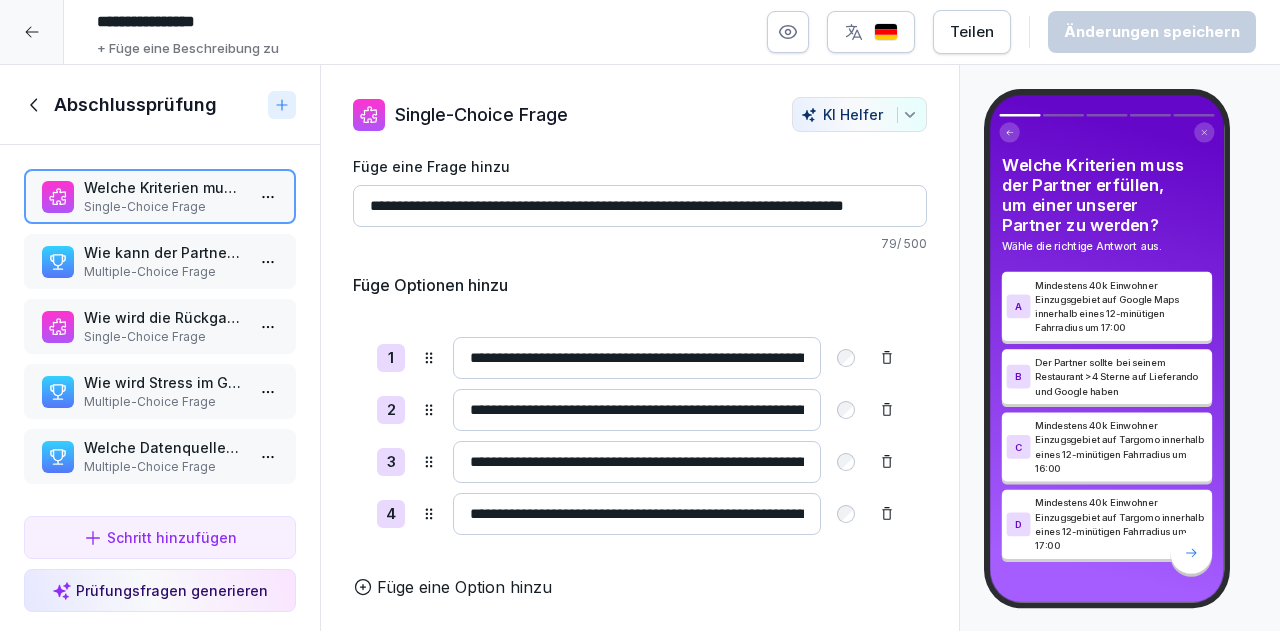 click on "Wie kann der Partner Produkte offline schalten?" at bounding box center (164, 252) 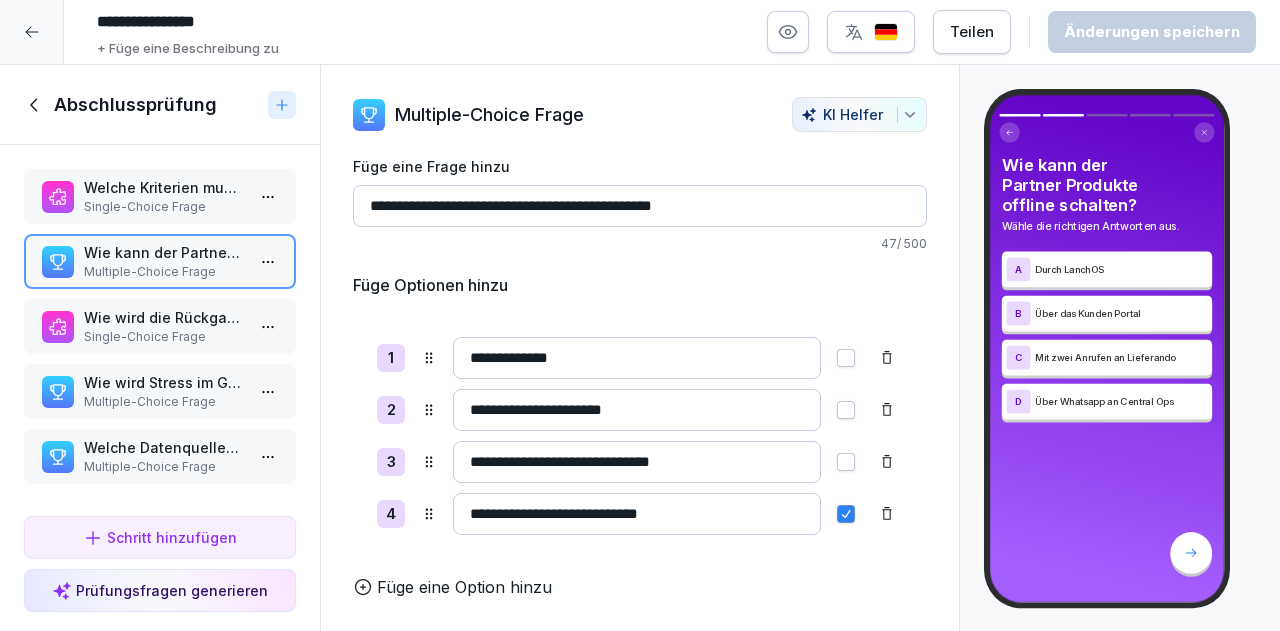 click on "Single-Choice Frage" at bounding box center [164, 337] 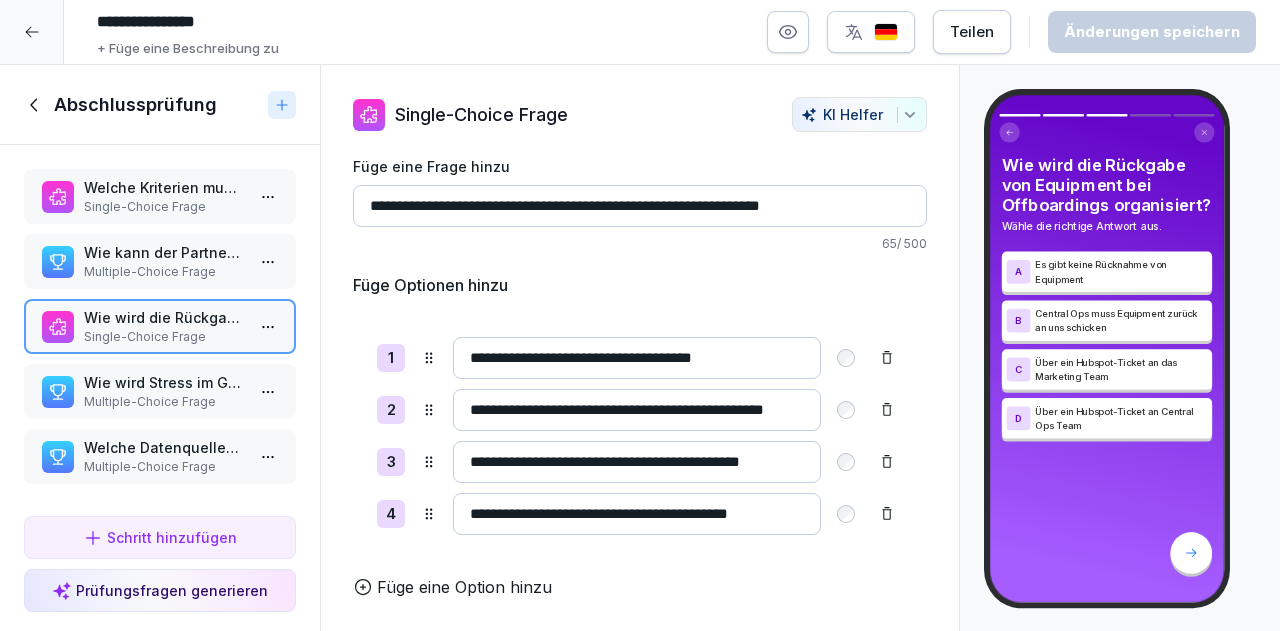 click on "Multiple-Choice Frage" at bounding box center [164, 402] 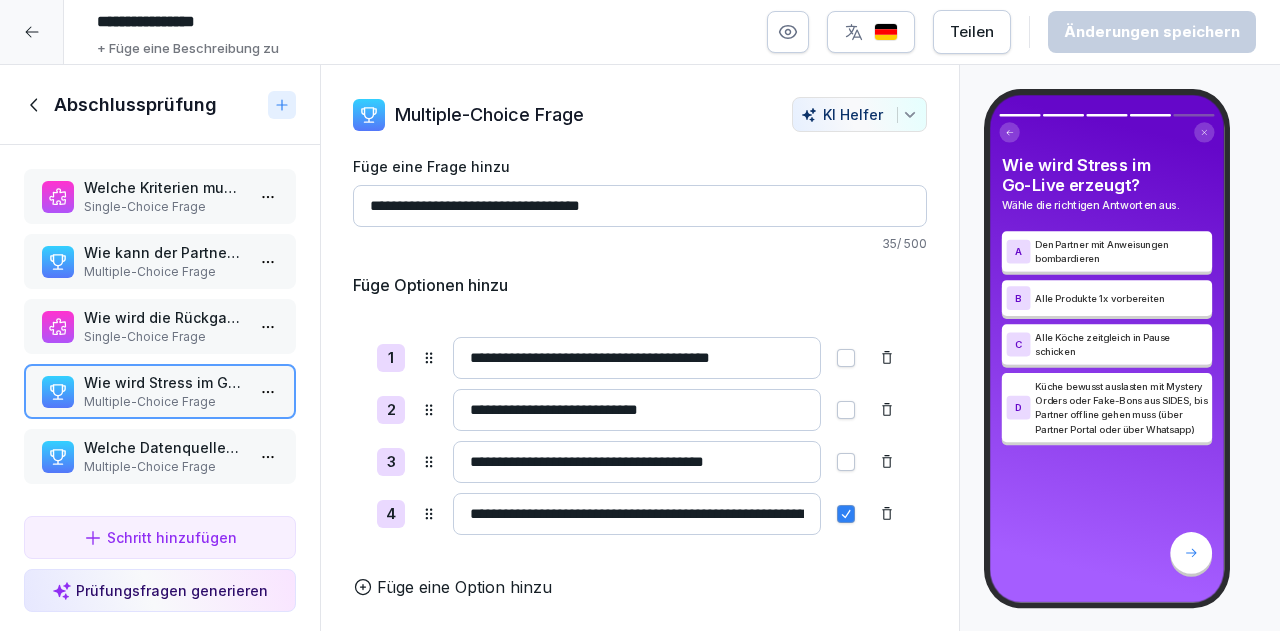 click on "Multiple-Choice Frage" at bounding box center [164, 467] 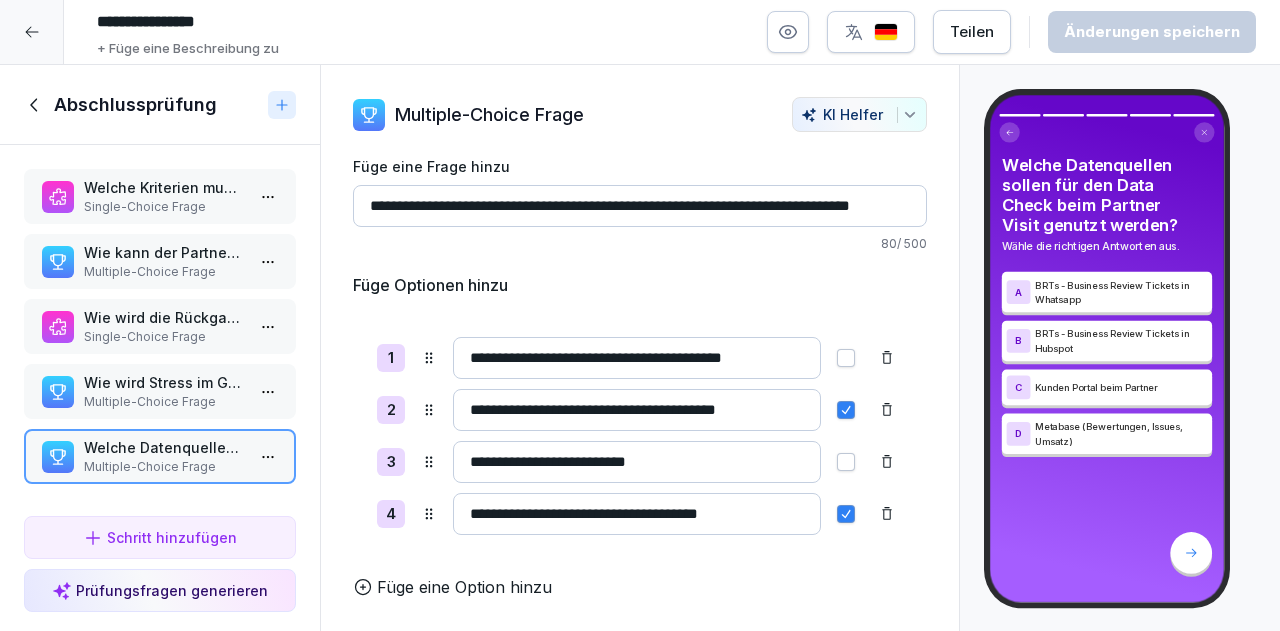 click on "Abschlussprüfung" at bounding box center [135, 105] 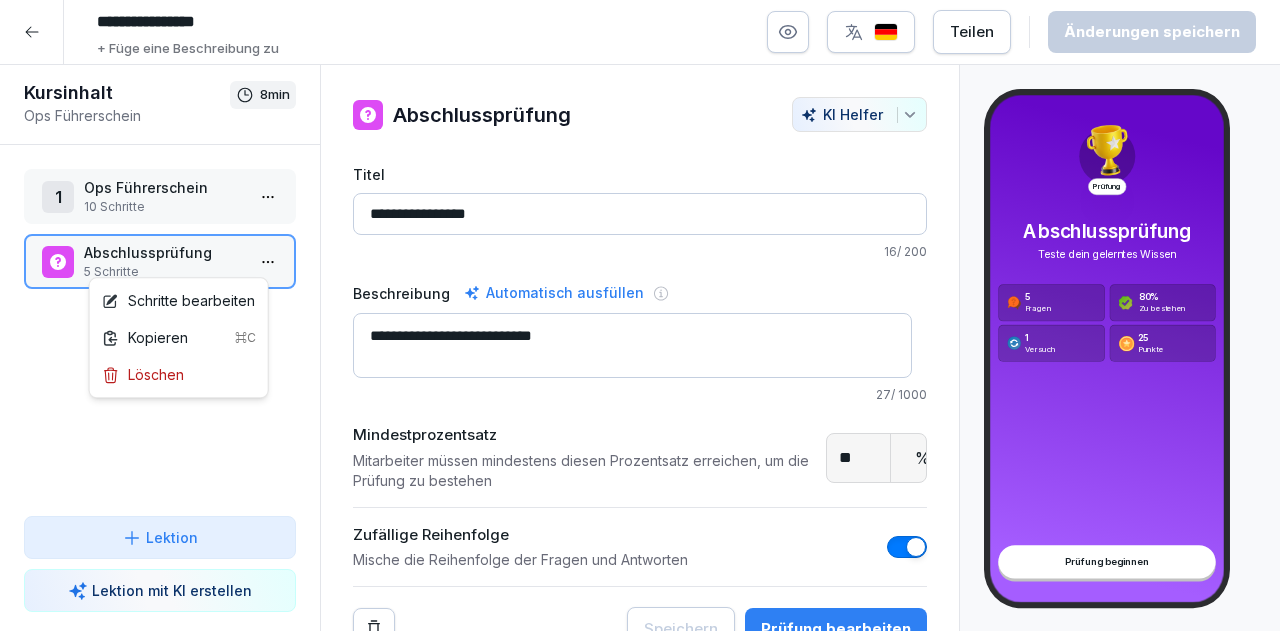 click on "**********" at bounding box center [640, 315] 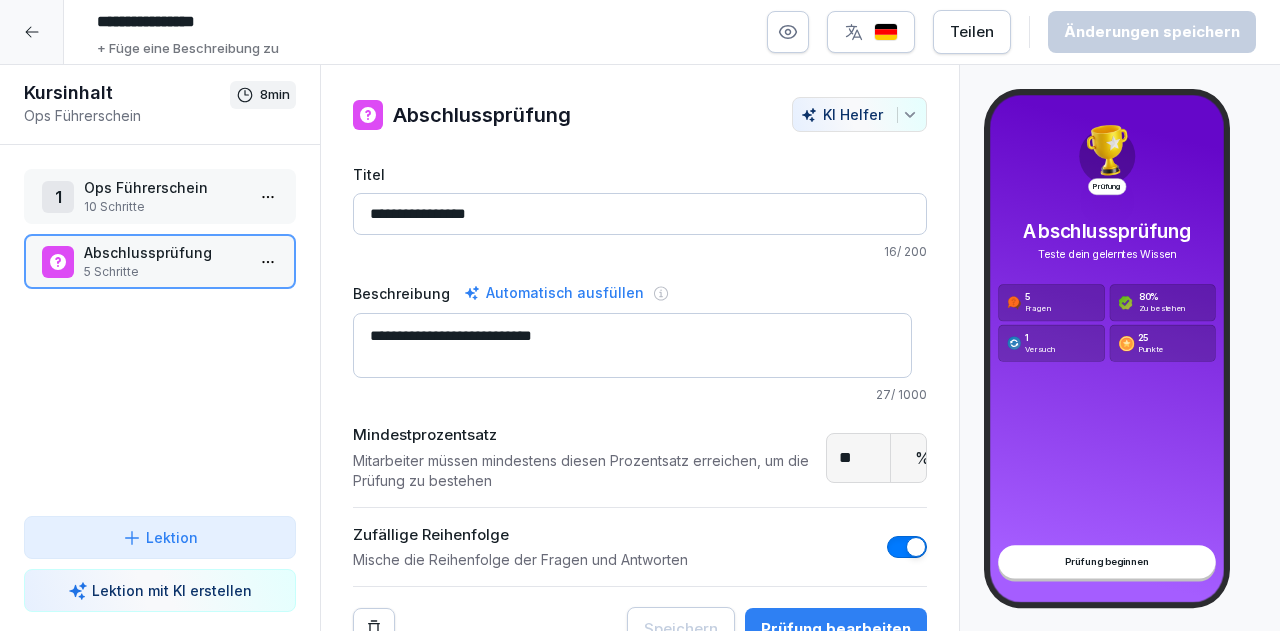 drag, startPoint x: 184, startPoint y: 459, endPoint x: 138, endPoint y: 251, distance: 213.02582 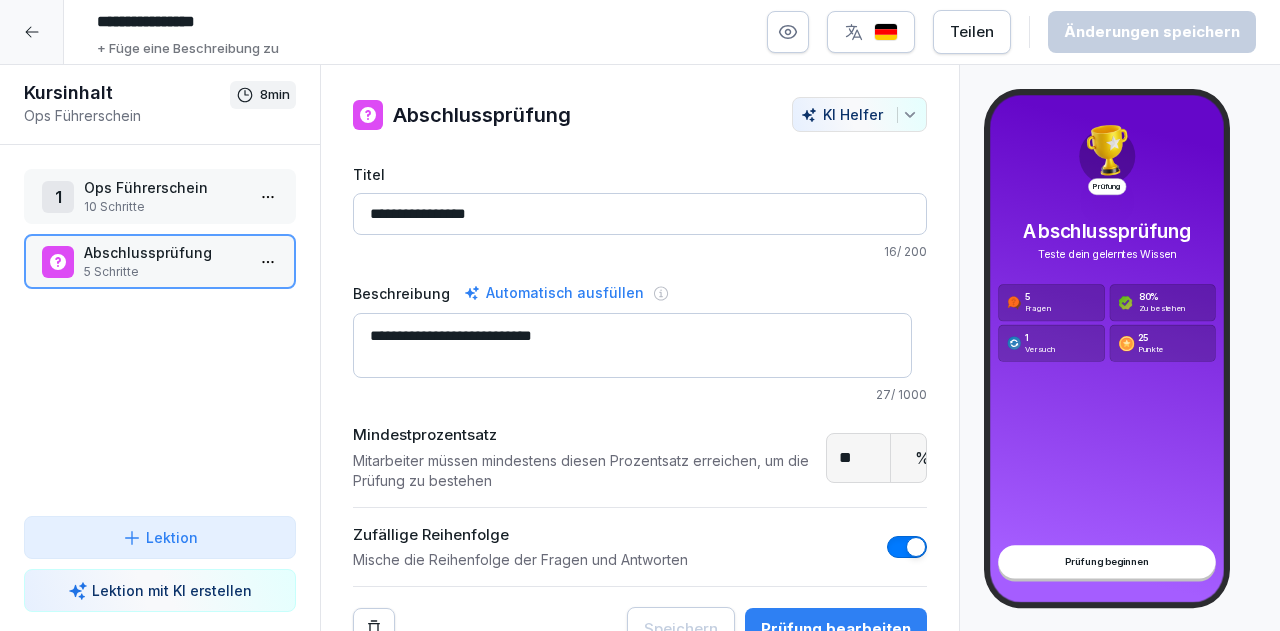 click on "Abschlussprüfung" at bounding box center [164, 252] 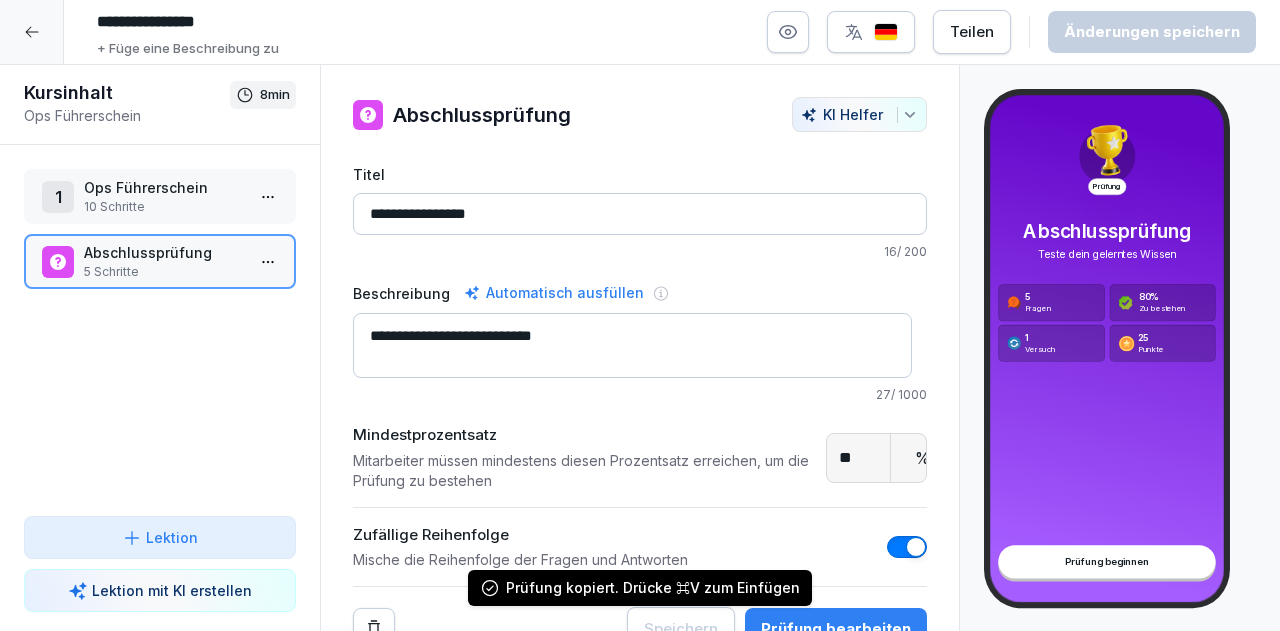 click on "1 Ops Führerschein 10 Schritte Abschlussprüfung 5 Schritte
To pick up a draggable item, press the space bar.
While dragging, use the arrow keys to move the item.
Press space again to drop the item in its new position, or press escape to cancel.
Draggable item wv5bf6mxg7efhdx5uw7tp40c was dropped over droppable area wv5bf6mxg7efhdx5uw7tp40c" at bounding box center [160, 330] 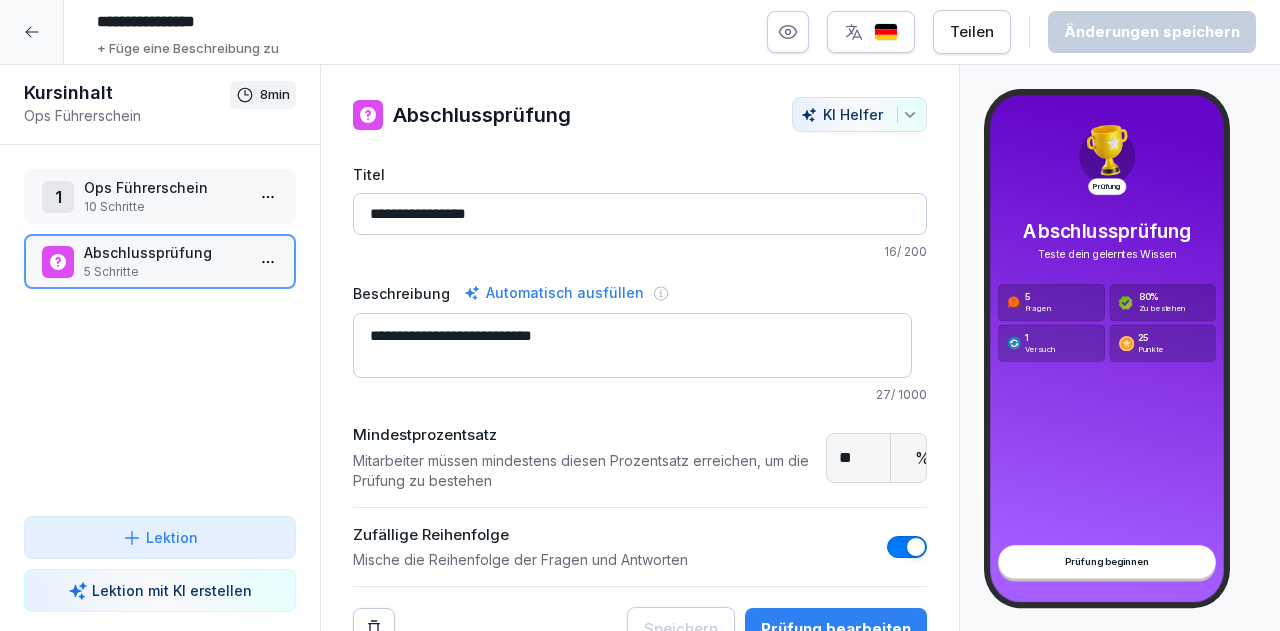 click on "Lektion" at bounding box center [160, 537] 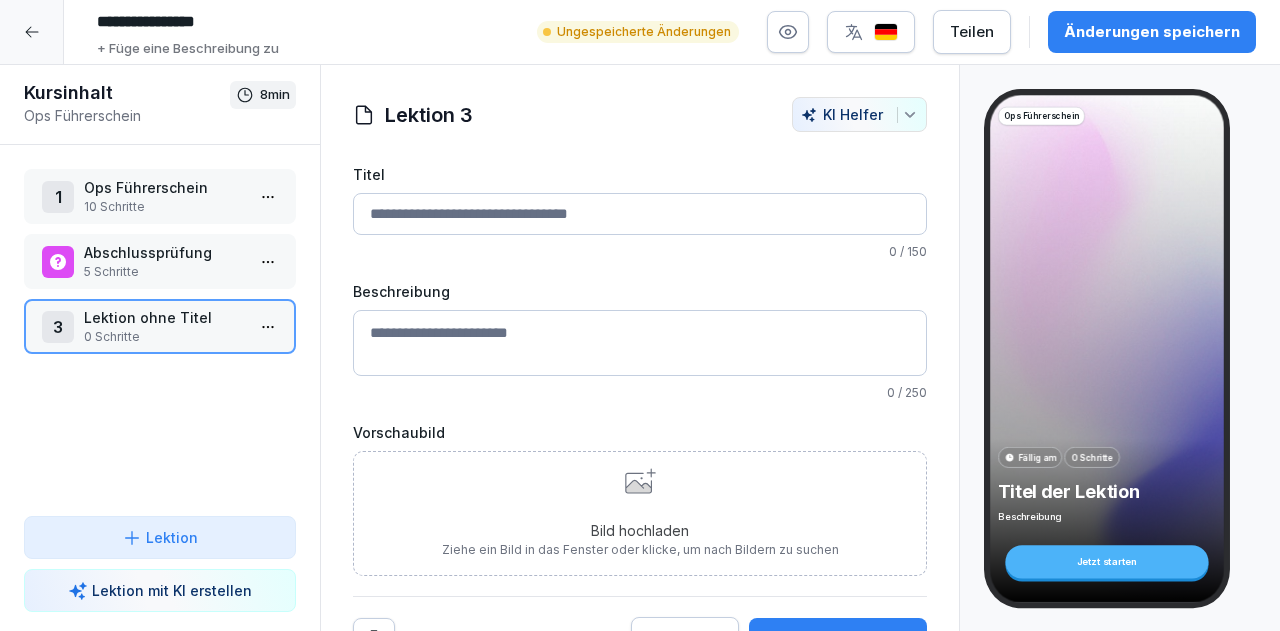 type 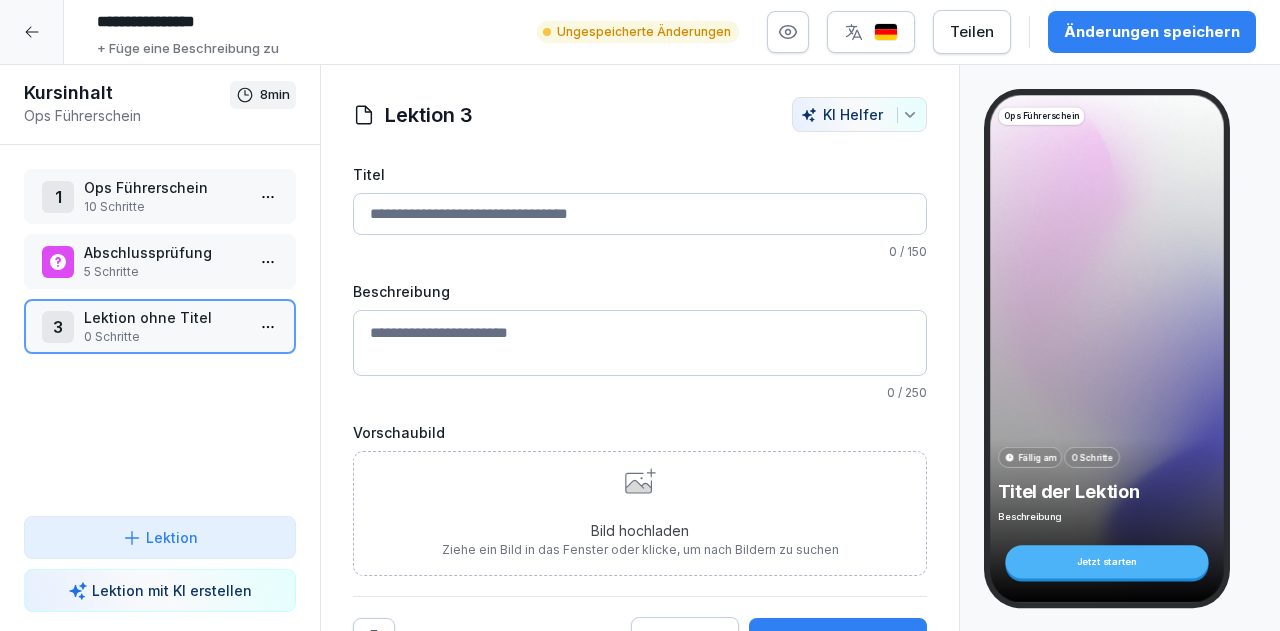 drag, startPoint x: 189, startPoint y: 383, endPoint x: 116, endPoint y: 401, distance: 75.18643 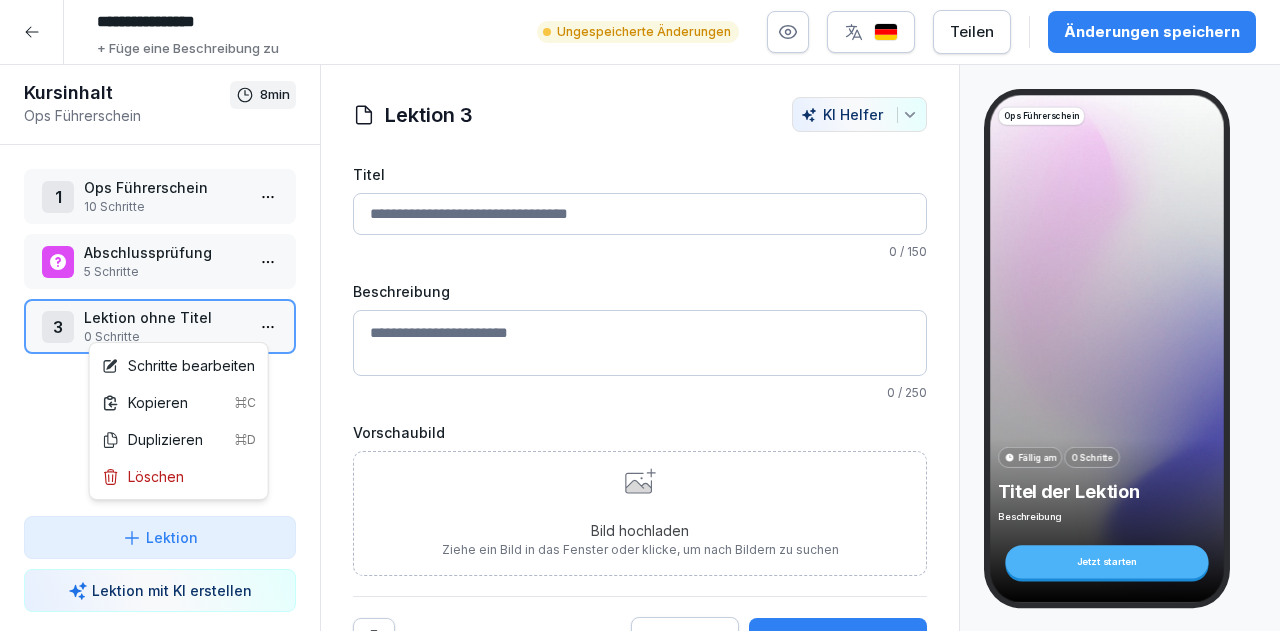 click on "**********" at bounding box center [640, 315] 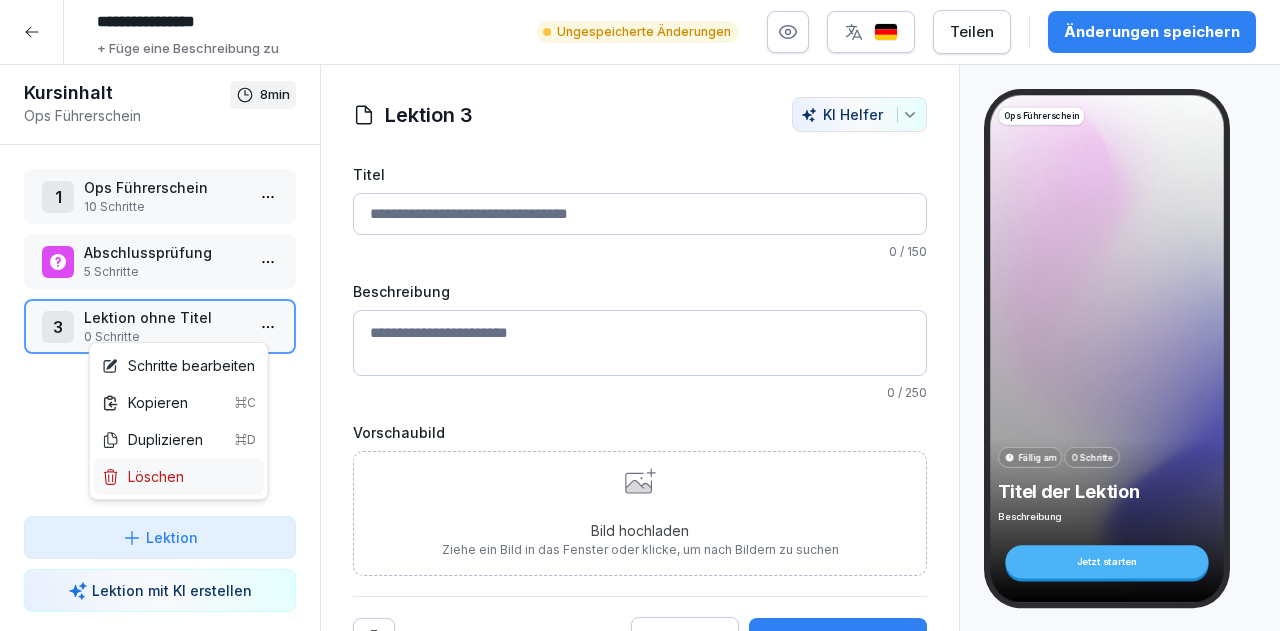 click on "Löschen" at bounding box center (179, 476) 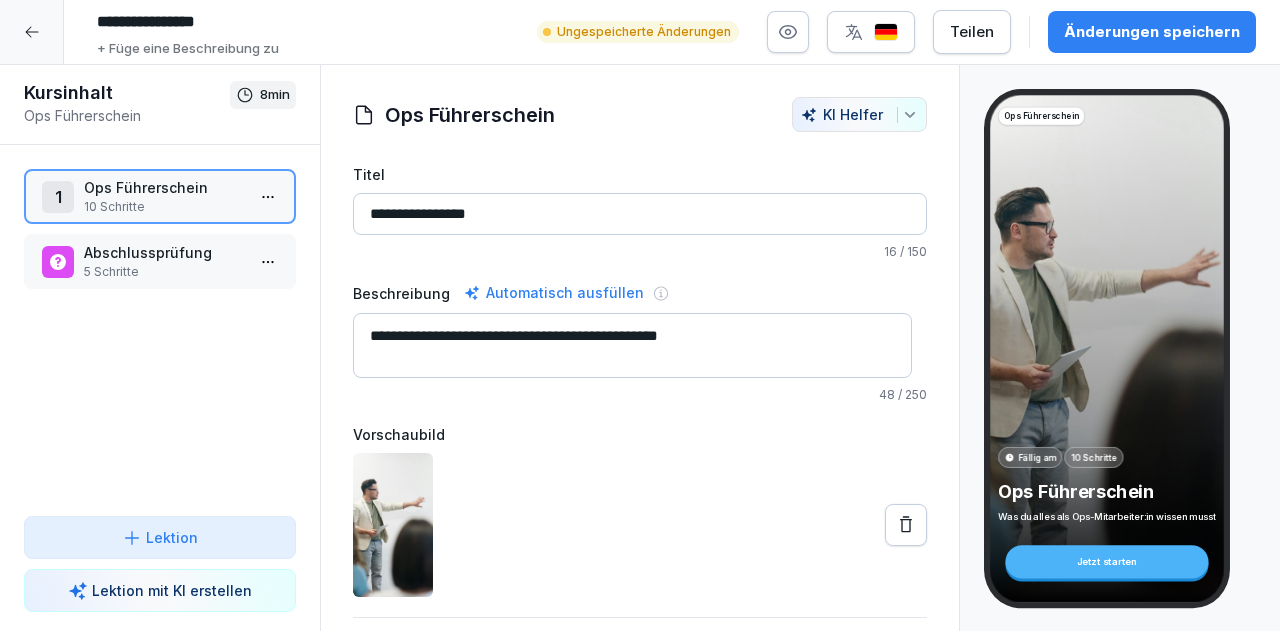 click on "5 Schritte" at bounding box center [164, 272] 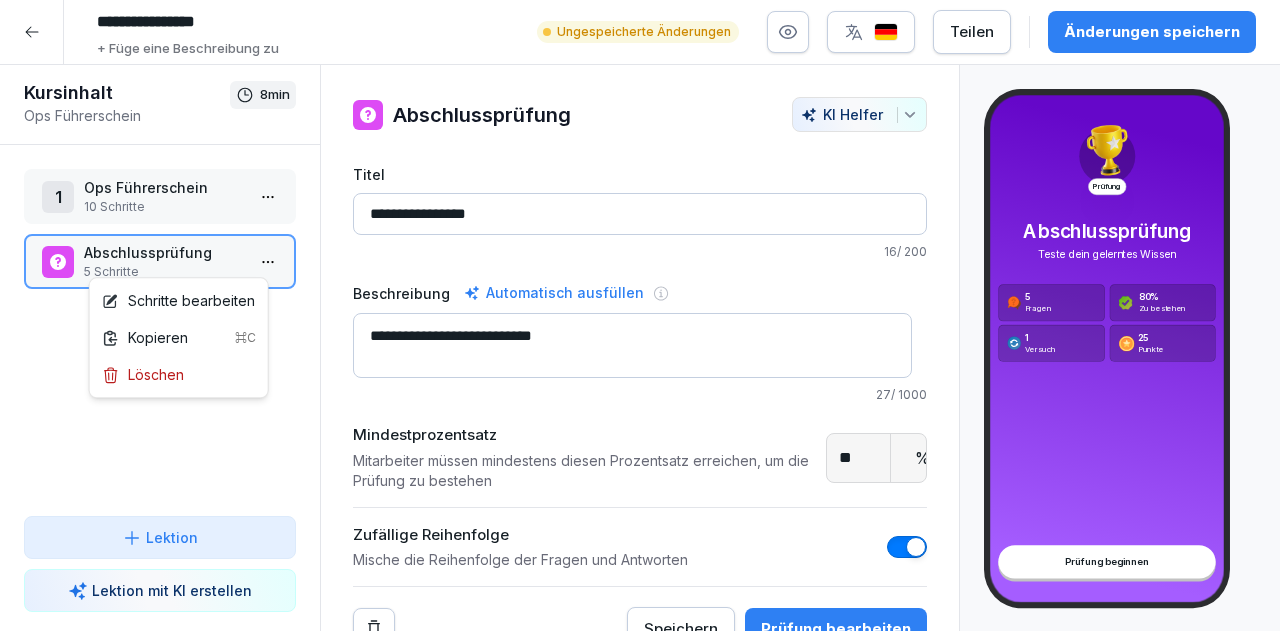 click on "**********" at bounding box center [640, 315] 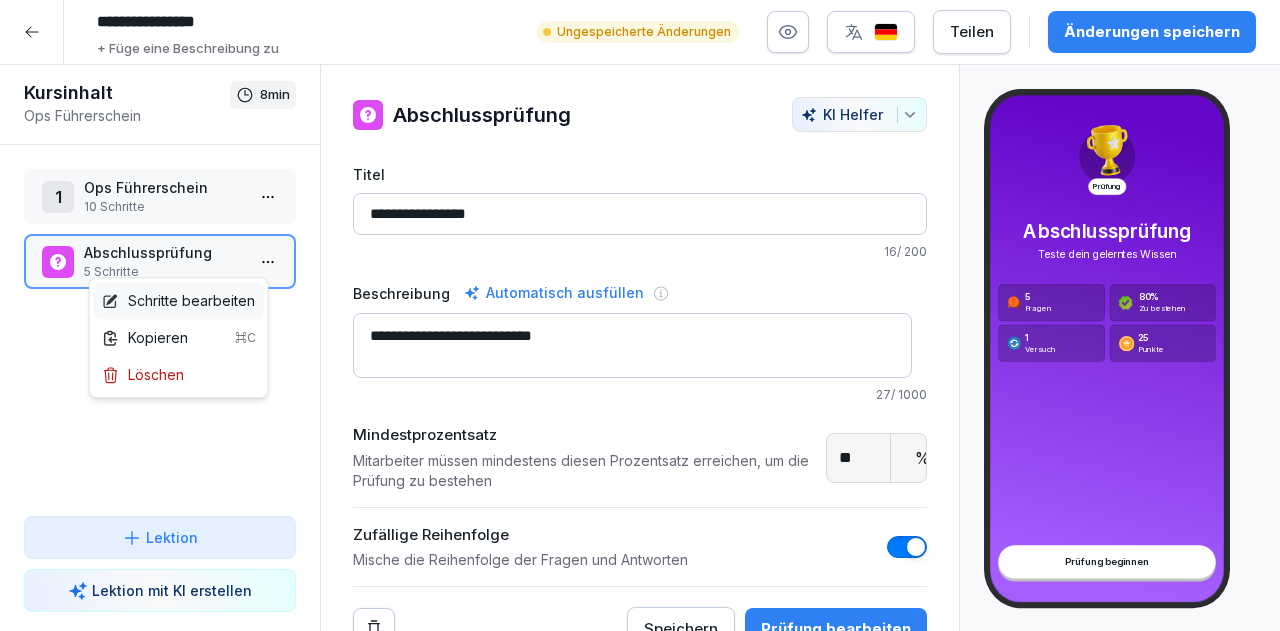 click on "Schritte bearbeiten" at bounding box center [178, 300] 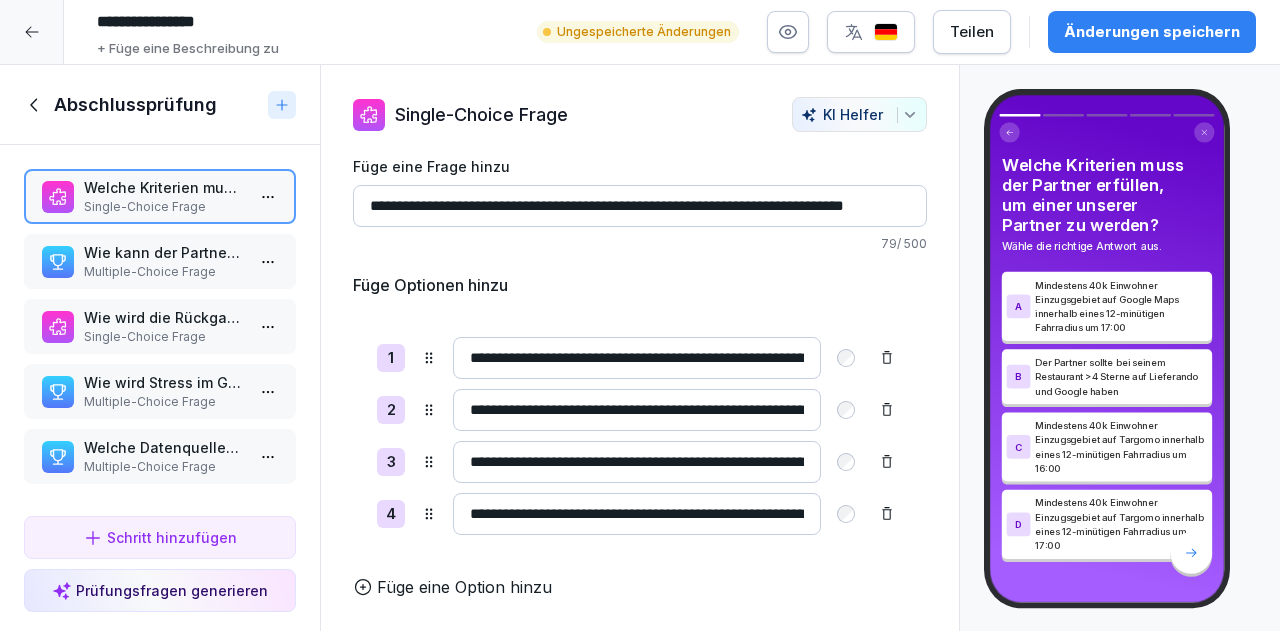 click 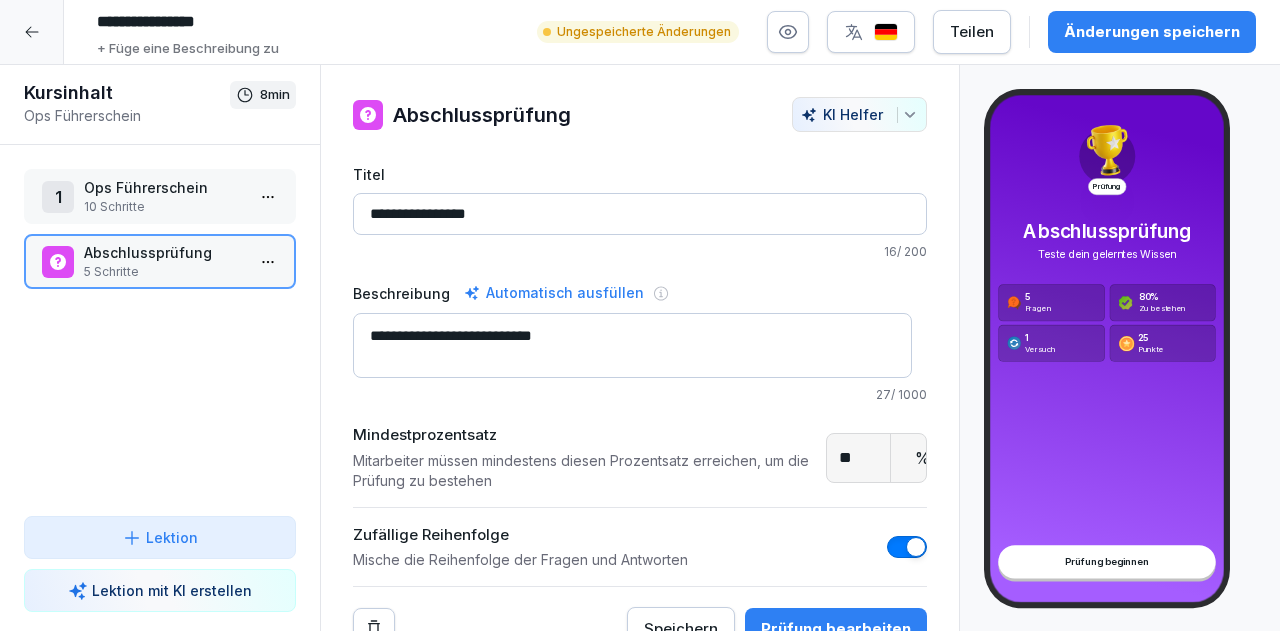 click on "Lektion" at bounding box center [160, 537] 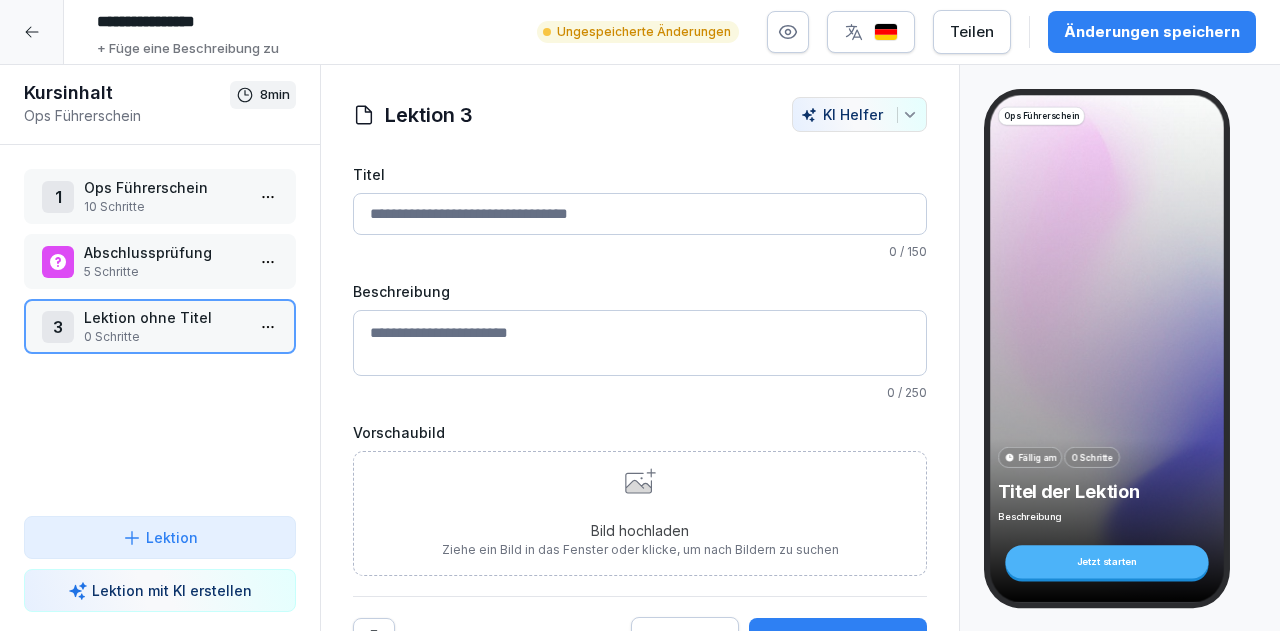 click on "Lektion" at bounding box center (160, 537) 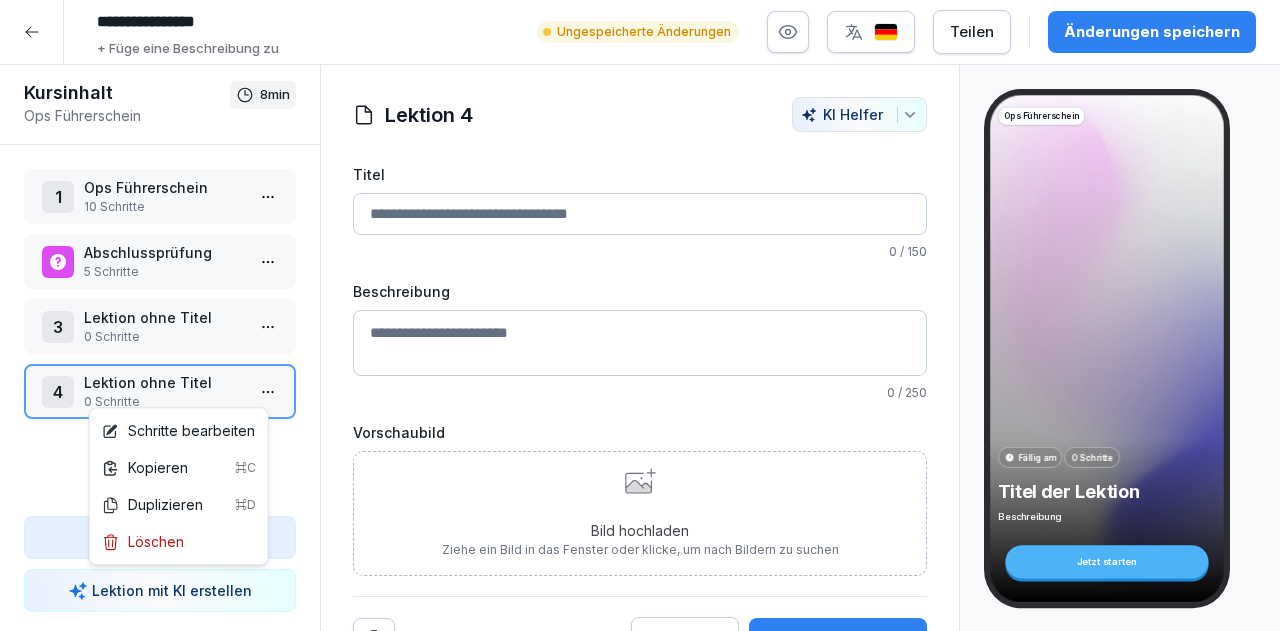 click on "**********" at bounding box center [640, 315] 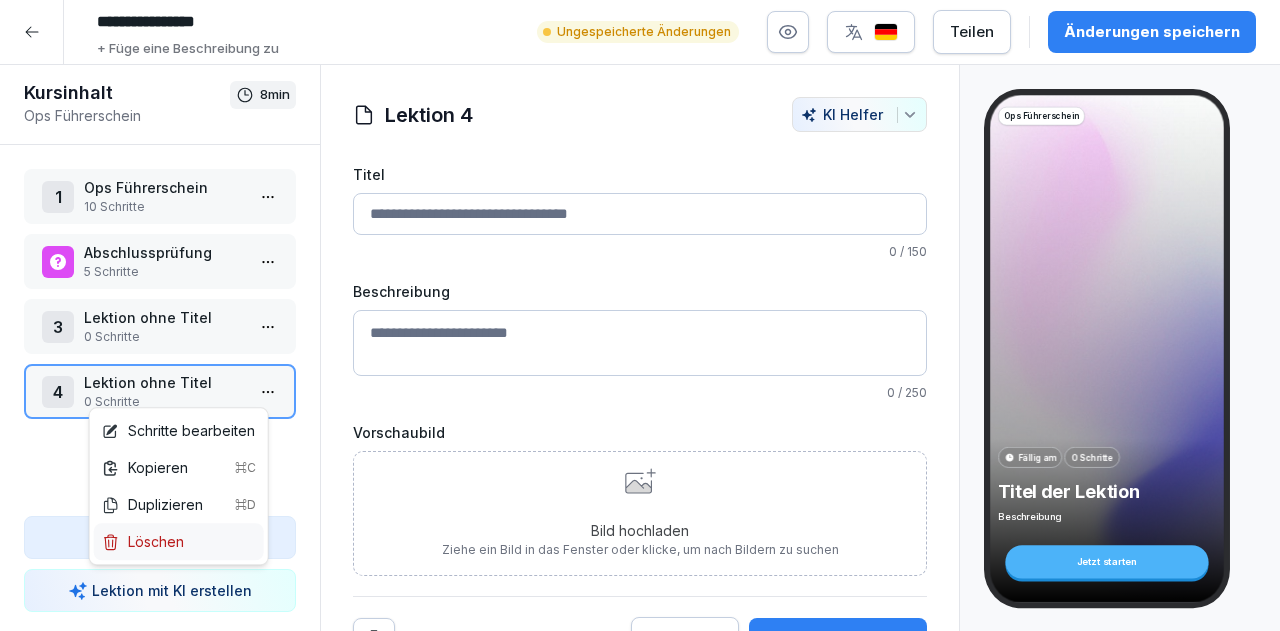 click on "Löschen" at bounding box center (179, 541) 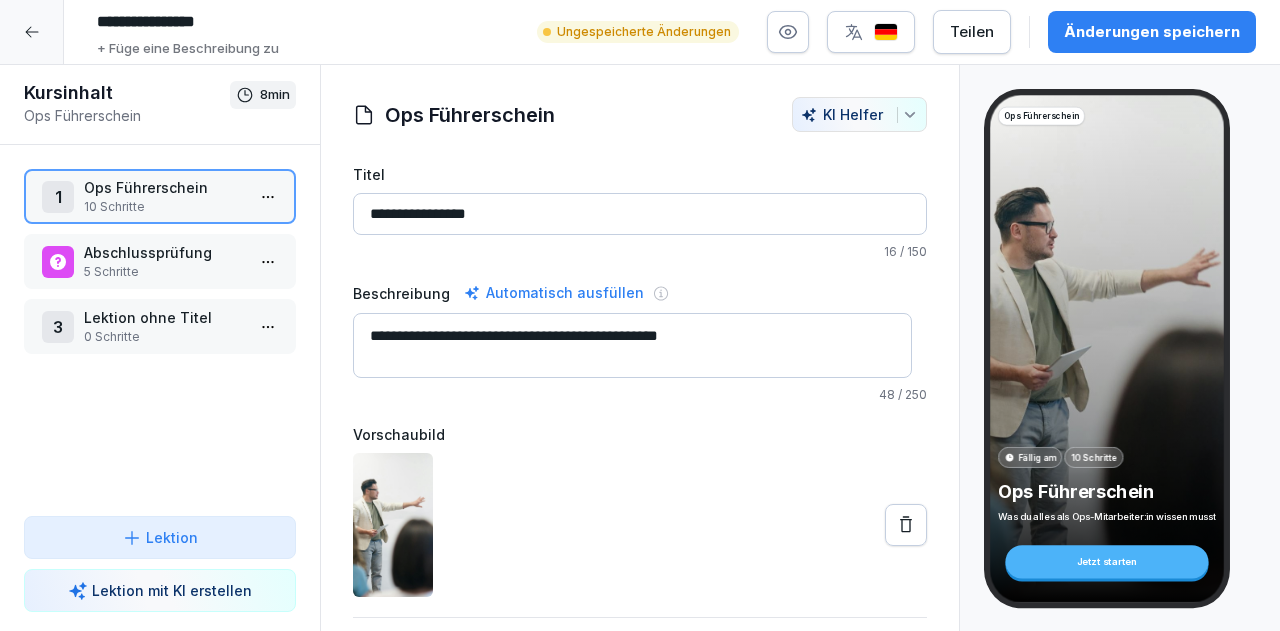 click on "3 Lektion ohne Titel 0 Schritte" at bounding box center (160, 326) 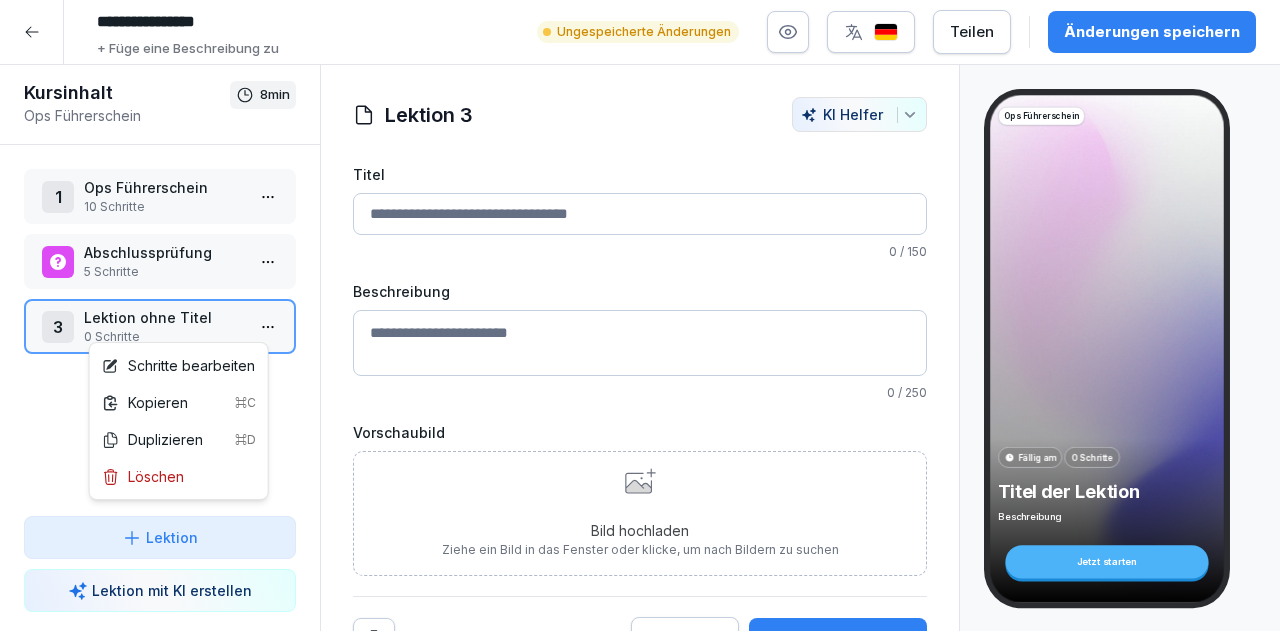 click on "**********" at bounding box center (640, 315) 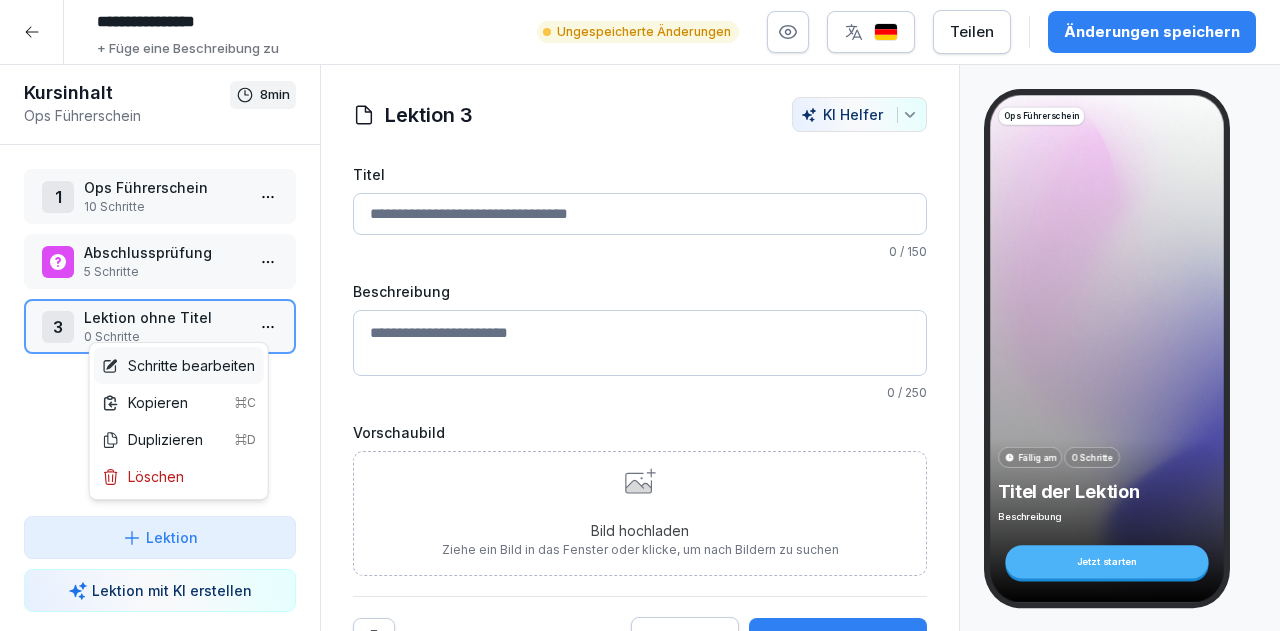 click on "Schritte bearbeiten" at bounding box center (179, 365) 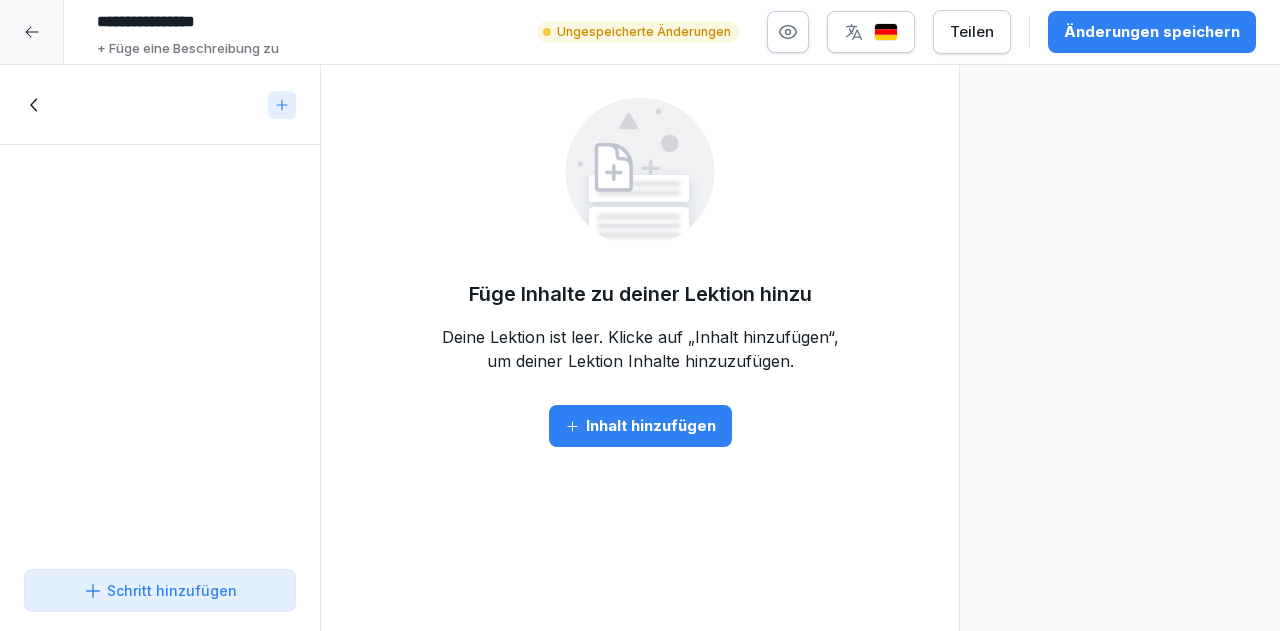 click 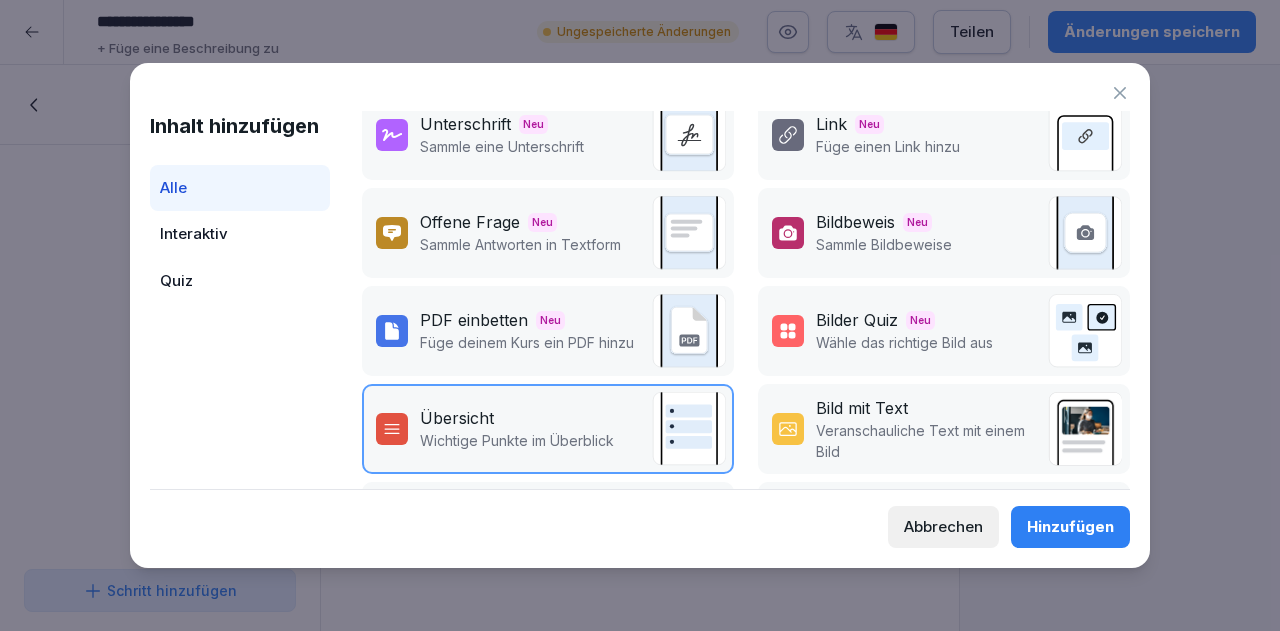 scroll, scrollTop: 0, scrollLeft: 0, axis: both 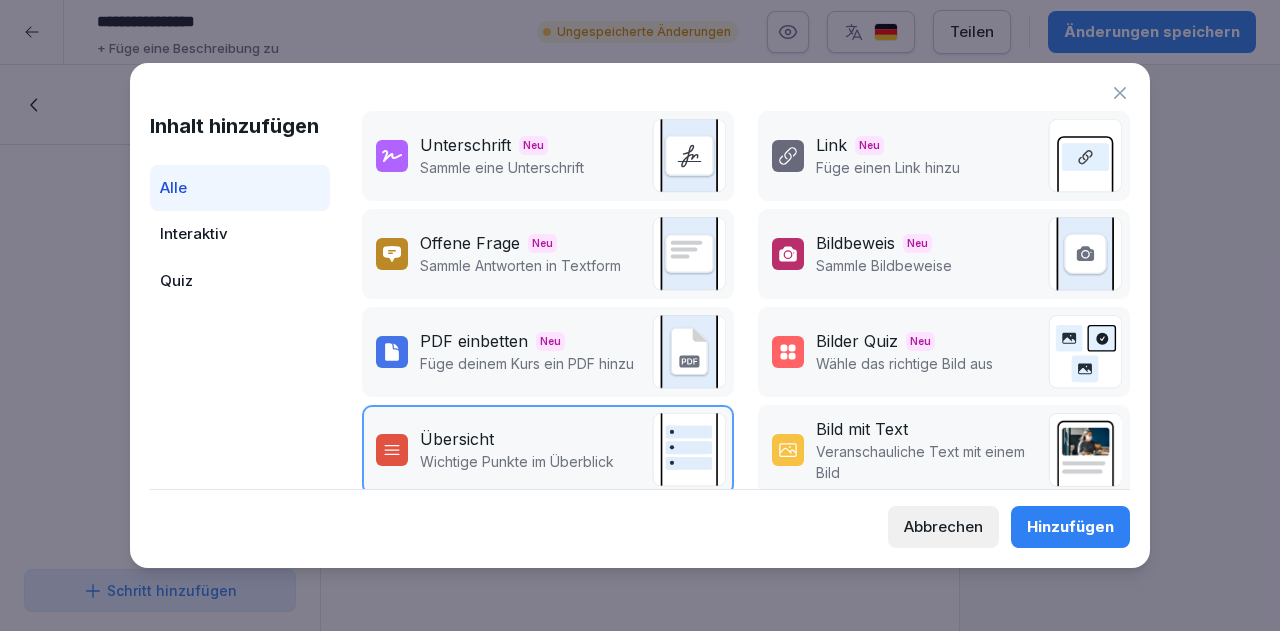 click on "Quiz" at bounding box center [240, 281] 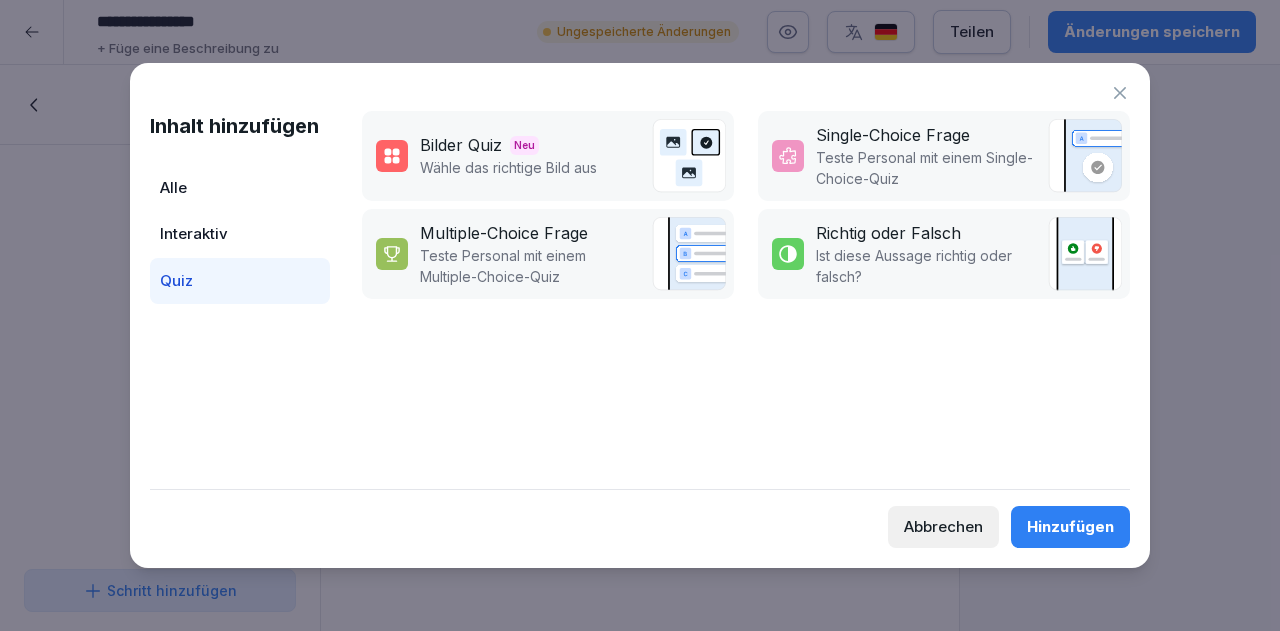 click on "Quiz" at bounding box center [240, 281] 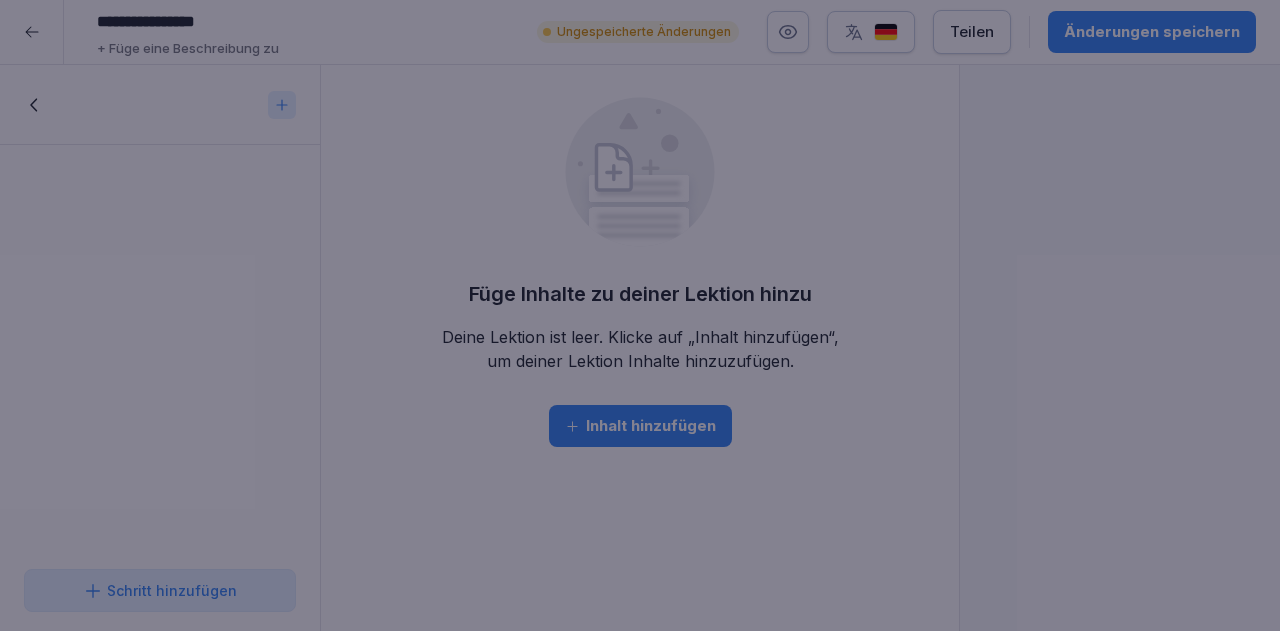 click at bounding box center (640, 315) 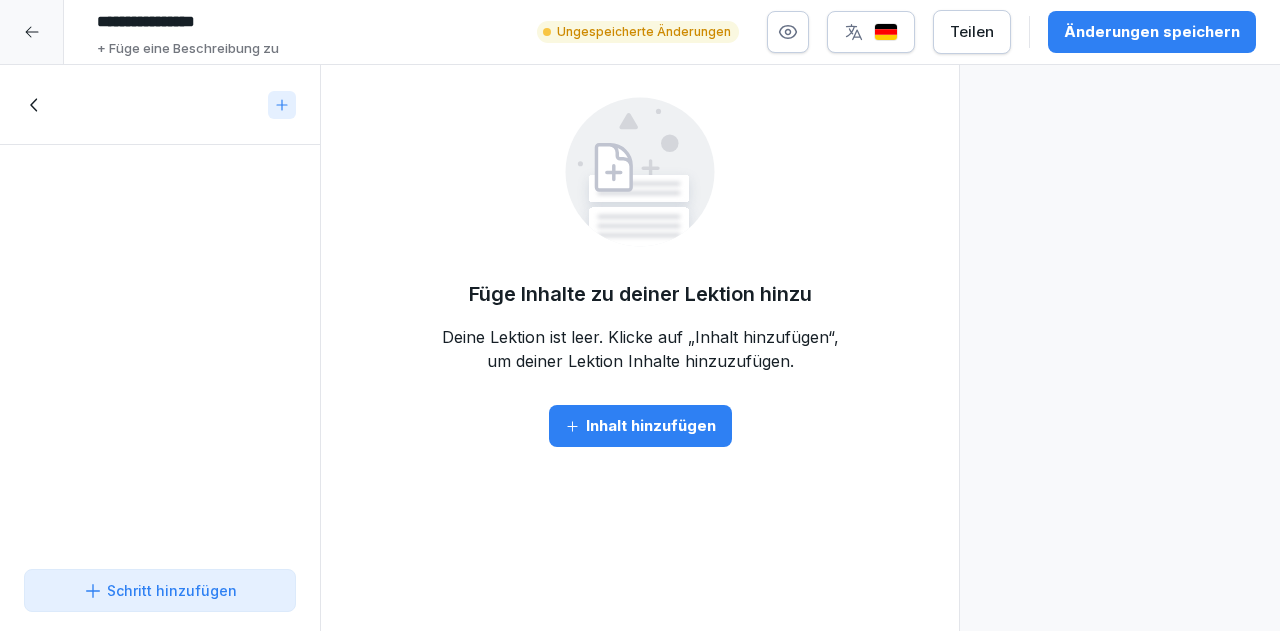 click 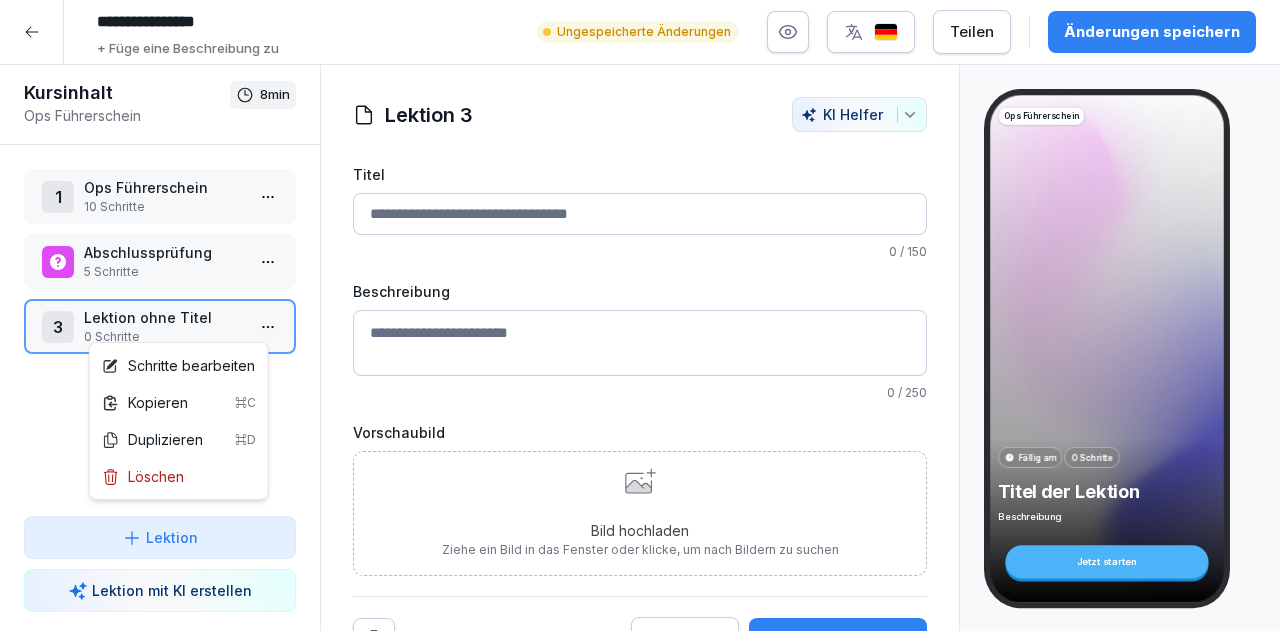 click on "**********" at bounding box center (640, 315) 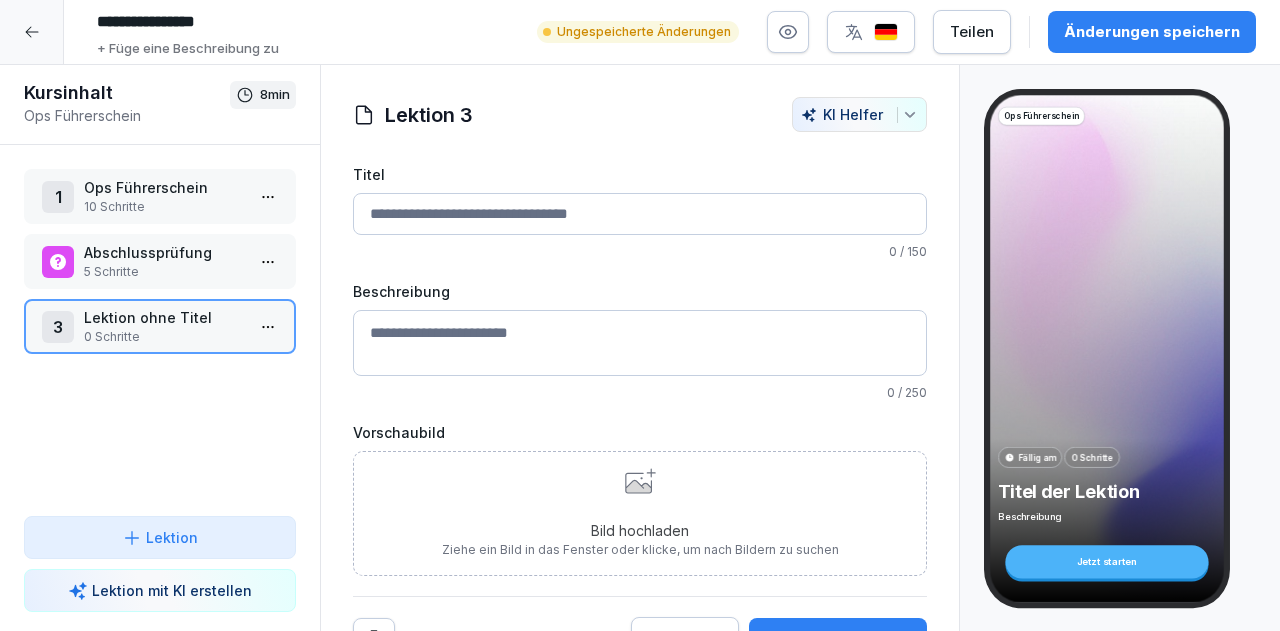 click on "**********" at bounding box center [640, 315] 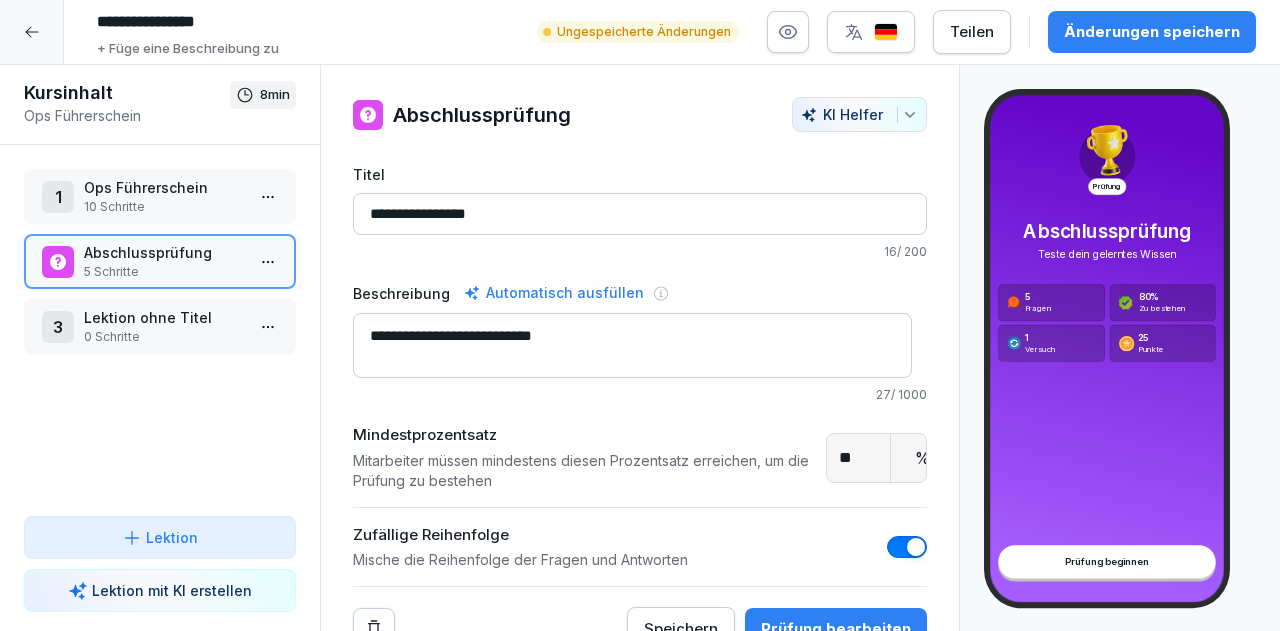 click on "5 Schritte" at bounding box center [164, 272] 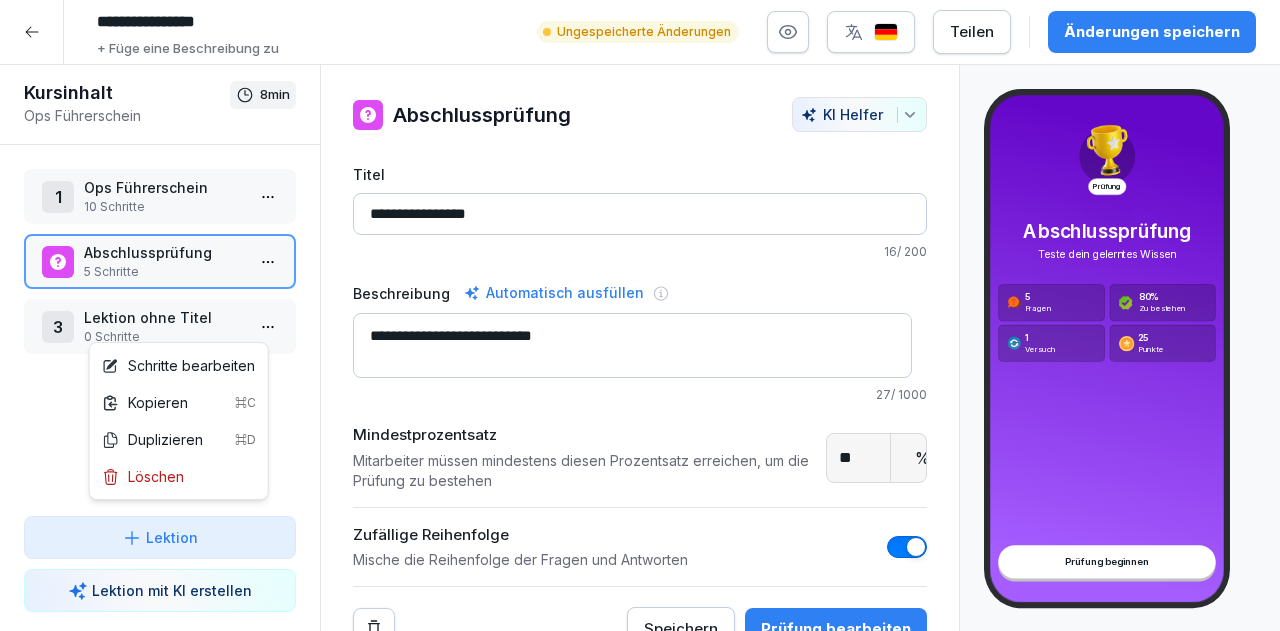 click on "**********" at bounding box center (640, 315) 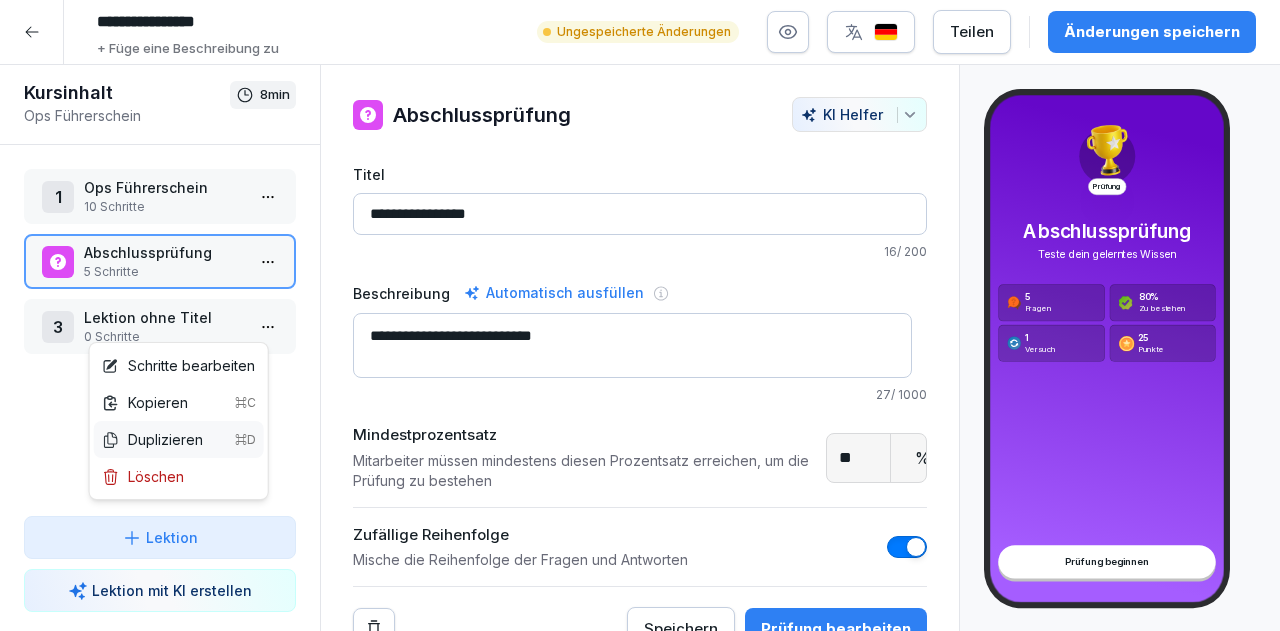 click on "Duplizieren ⌘D" at bounding box center [179, 439] 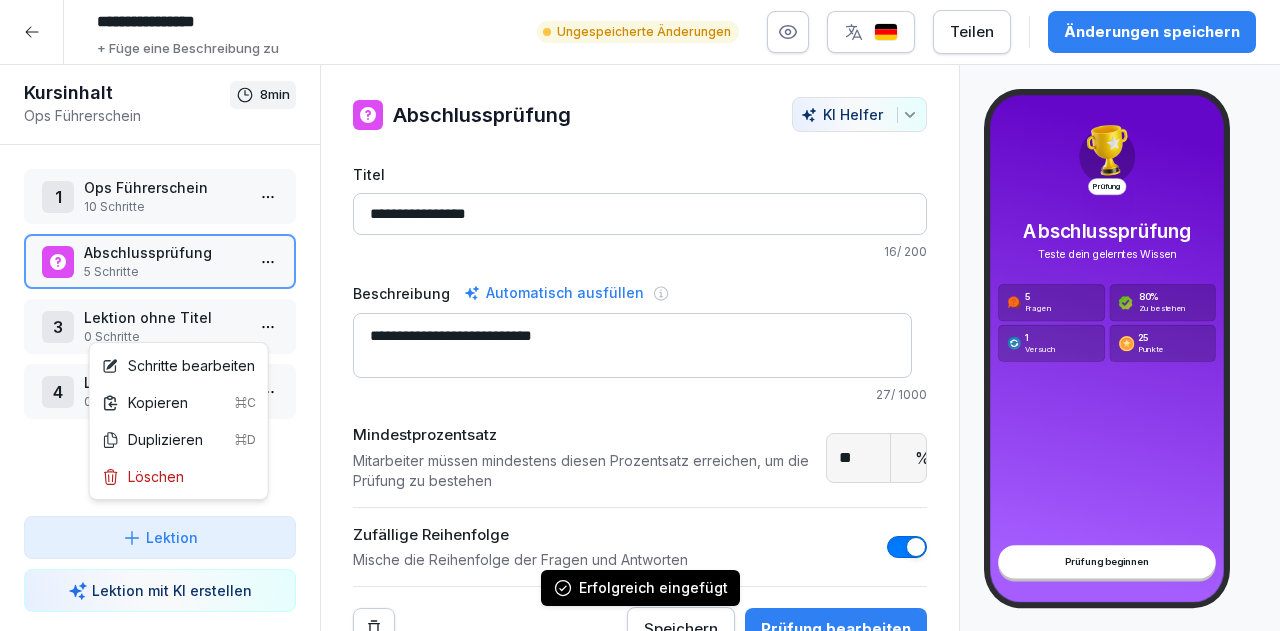 click on "**********" at bounding box center [640, 315] 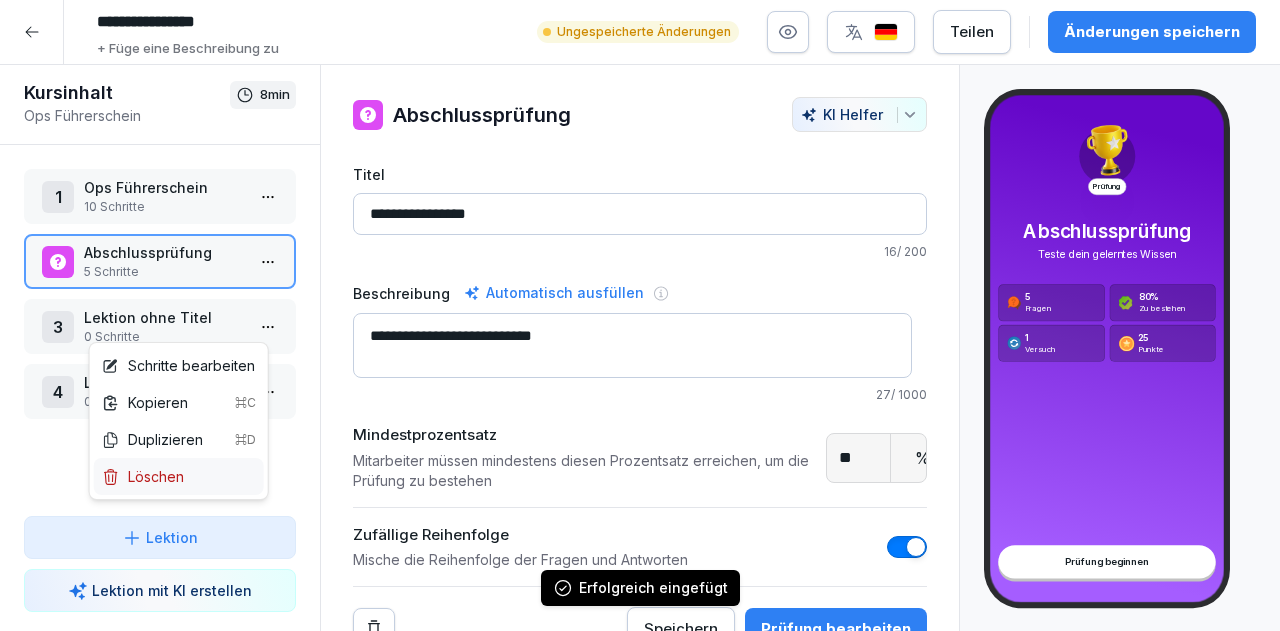 click on "Löschen" at bounding box center [179, 476] 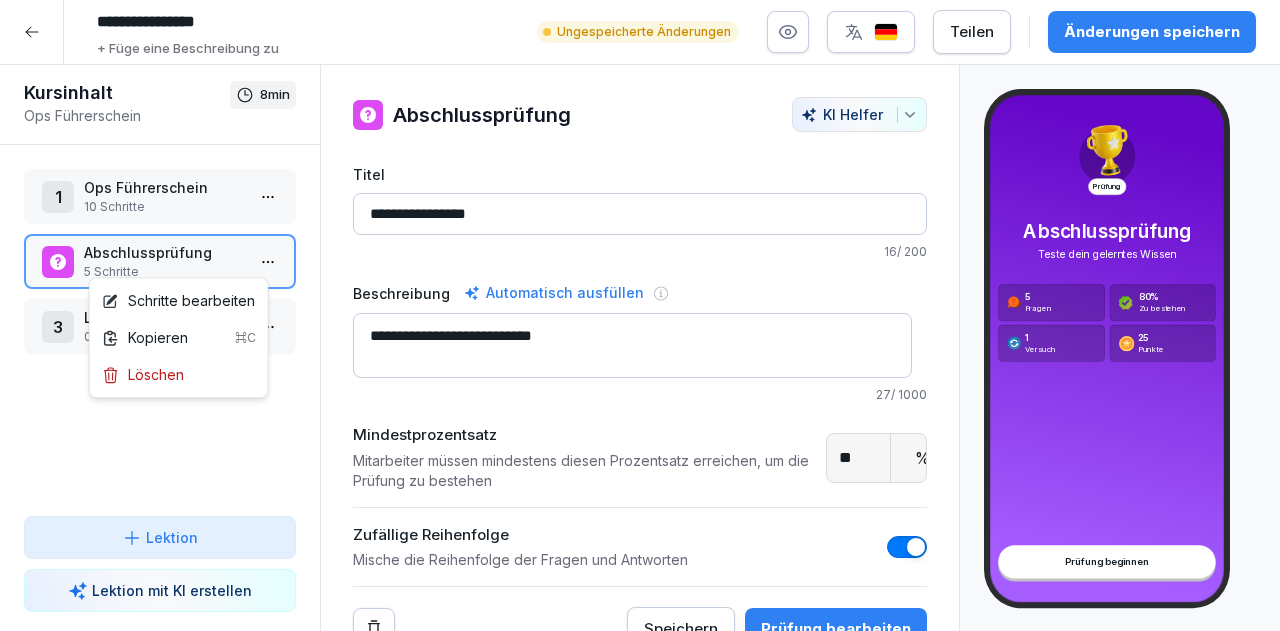 click on "**********" at bounding box center [640, 315] 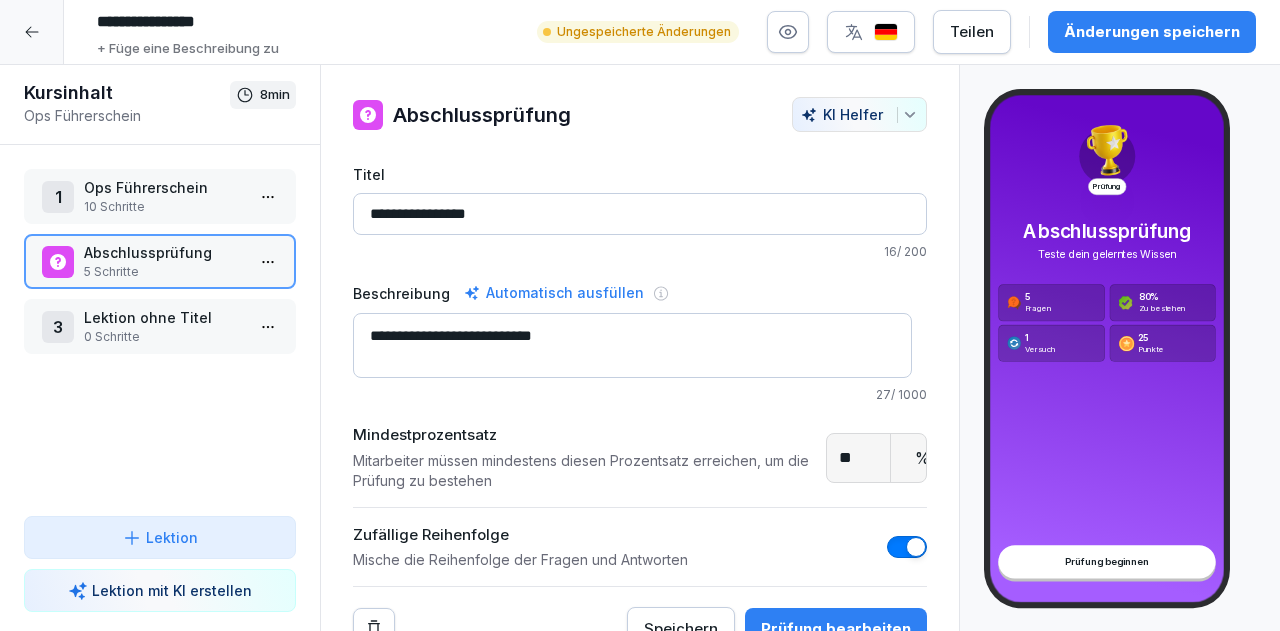 drag, startPoint x: 210, startPoint y: 401, endPoint x: 257, endPoint y: 316, distance: 97.128784 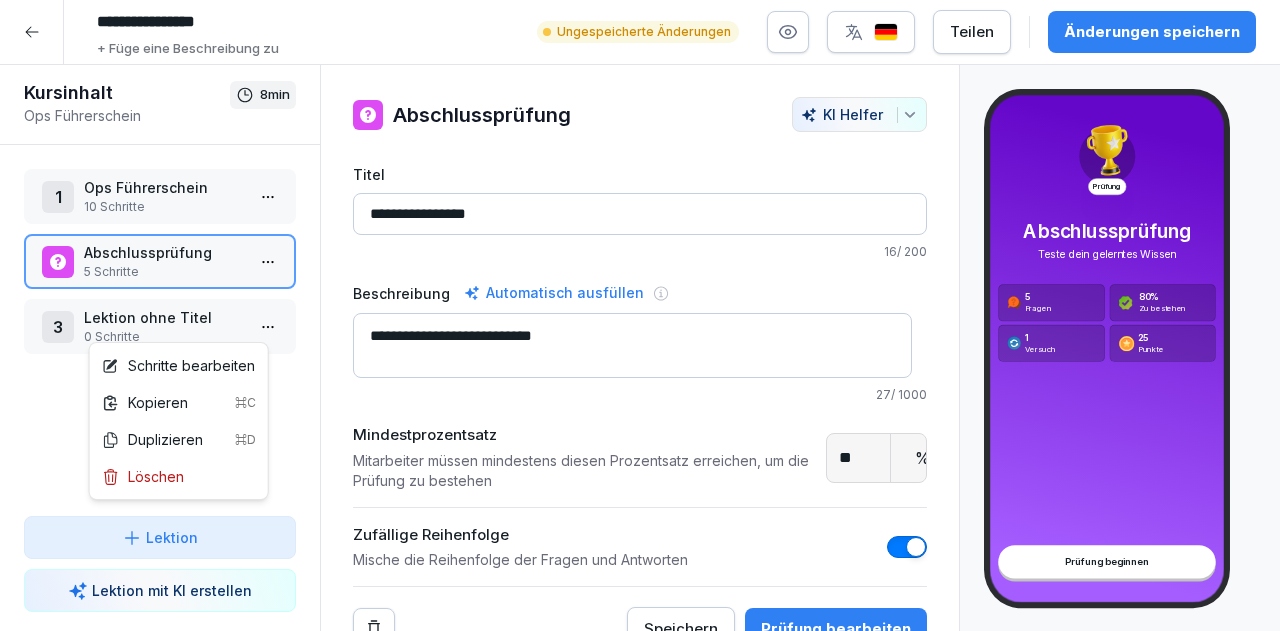 click on "**********" at bounding box center [640, 315] 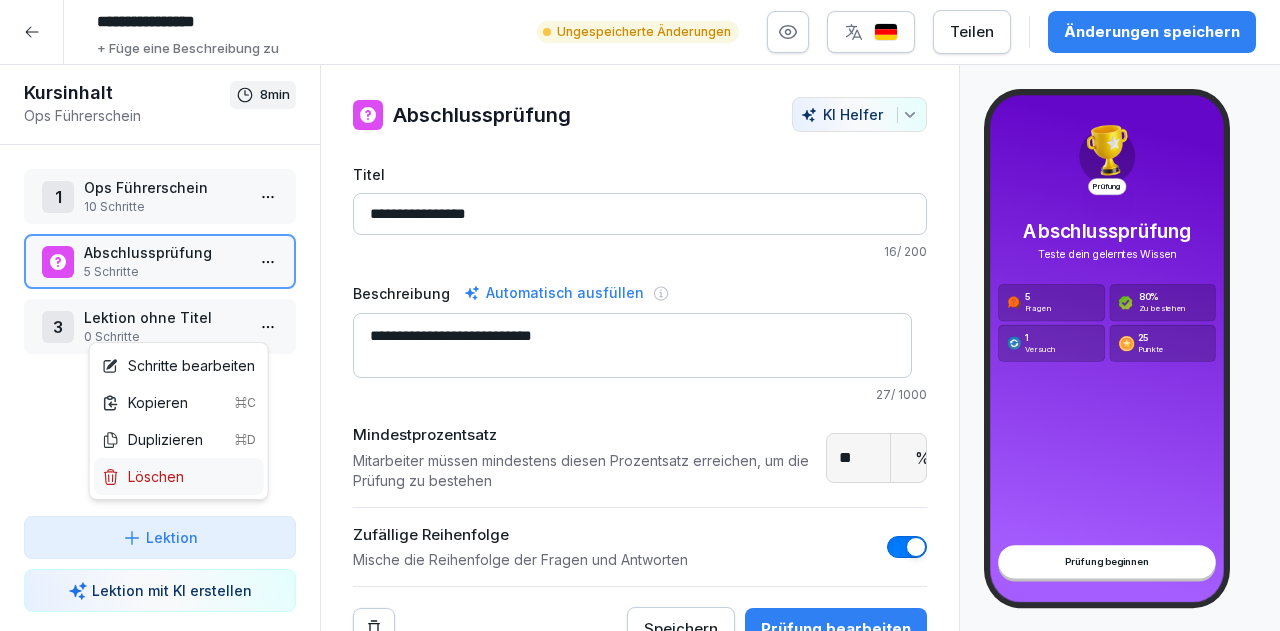 click on "Löschen" at bounding box center [179, 476] 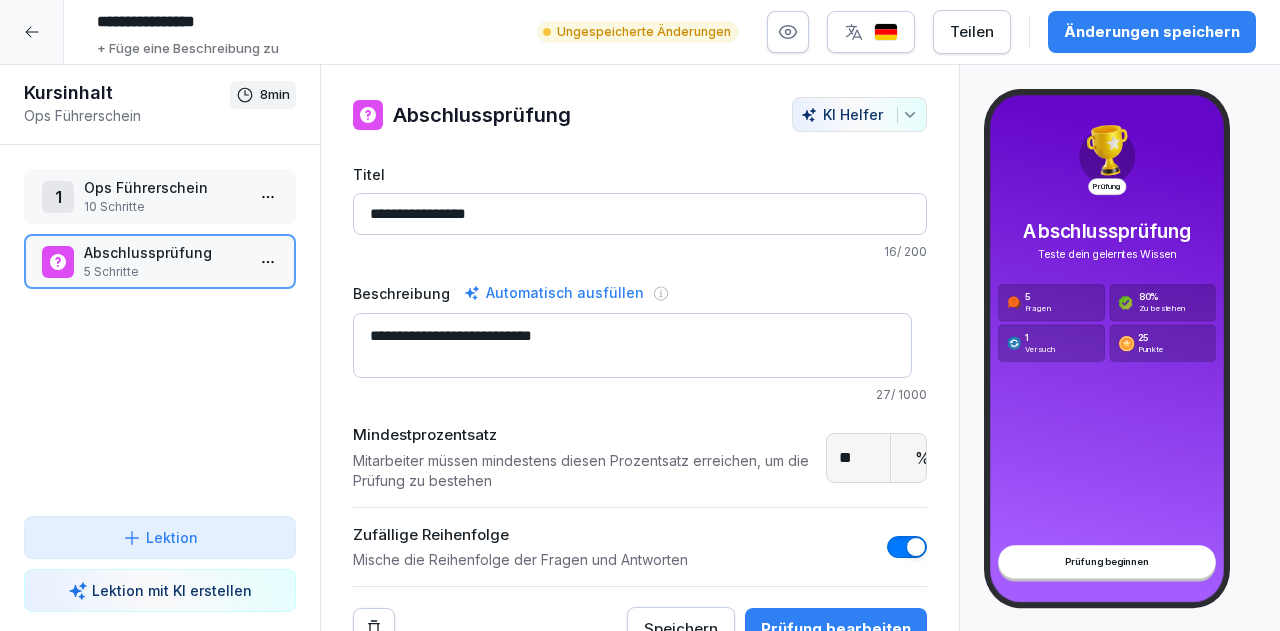 click at bounding box center [268, 261] 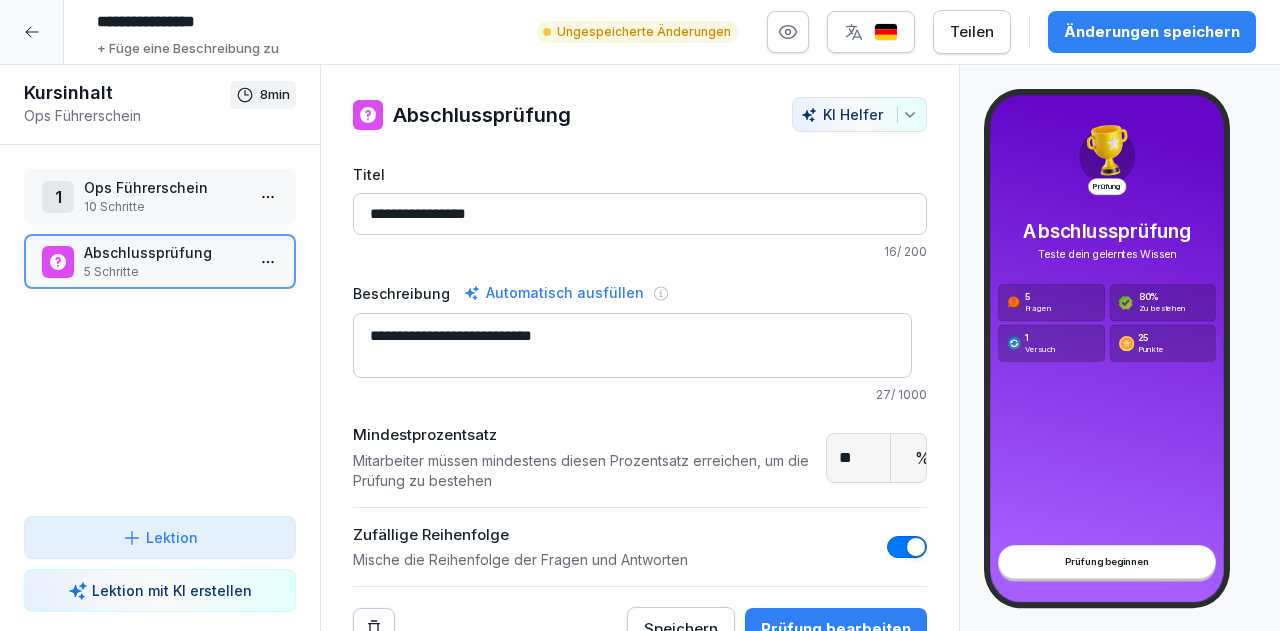 click on "10 Schritte" at bounding box center (164, 207) 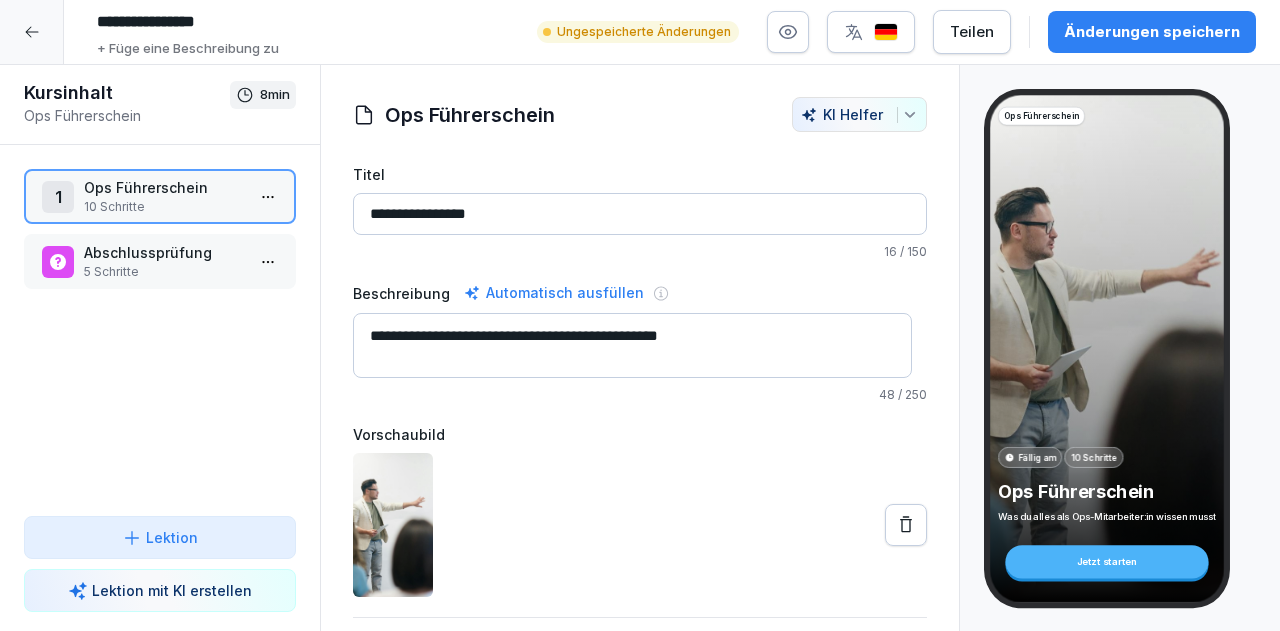click on "Abschlussprüfung" at bounding box center (164, 252) 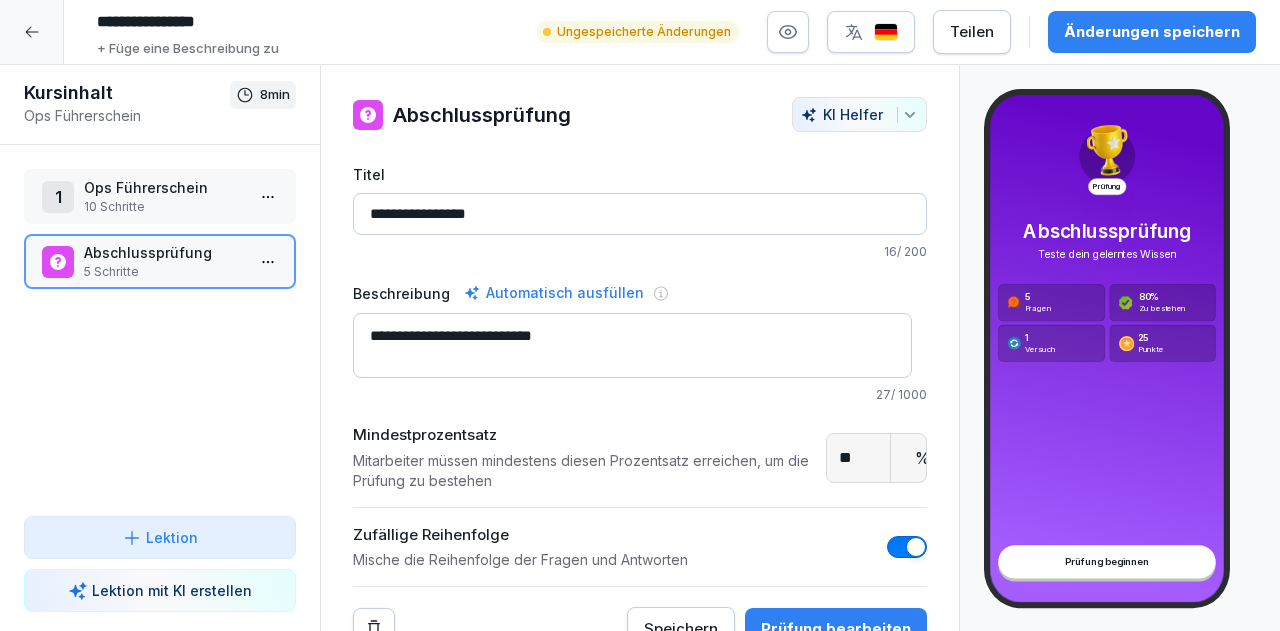 drag, startPoint x: 159, startPoint y: 251, endPoint x: 124, endPoint y: 343, distance: 98.43272 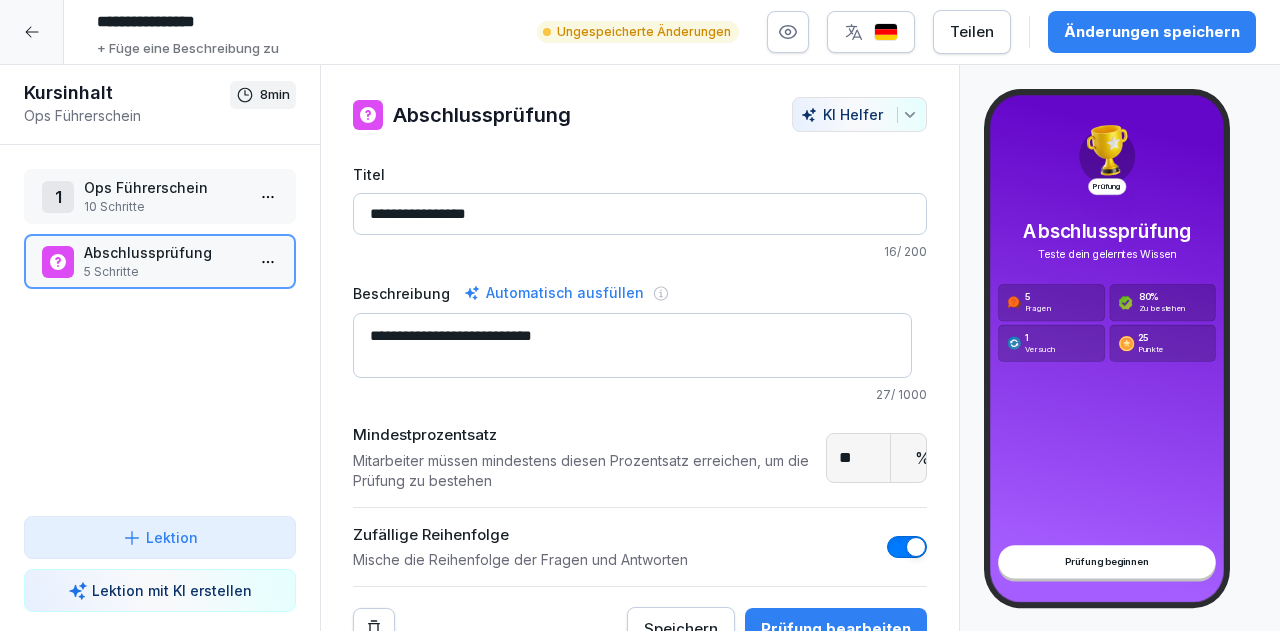 click on "10 Schritte" at bounding box center [164, 207] 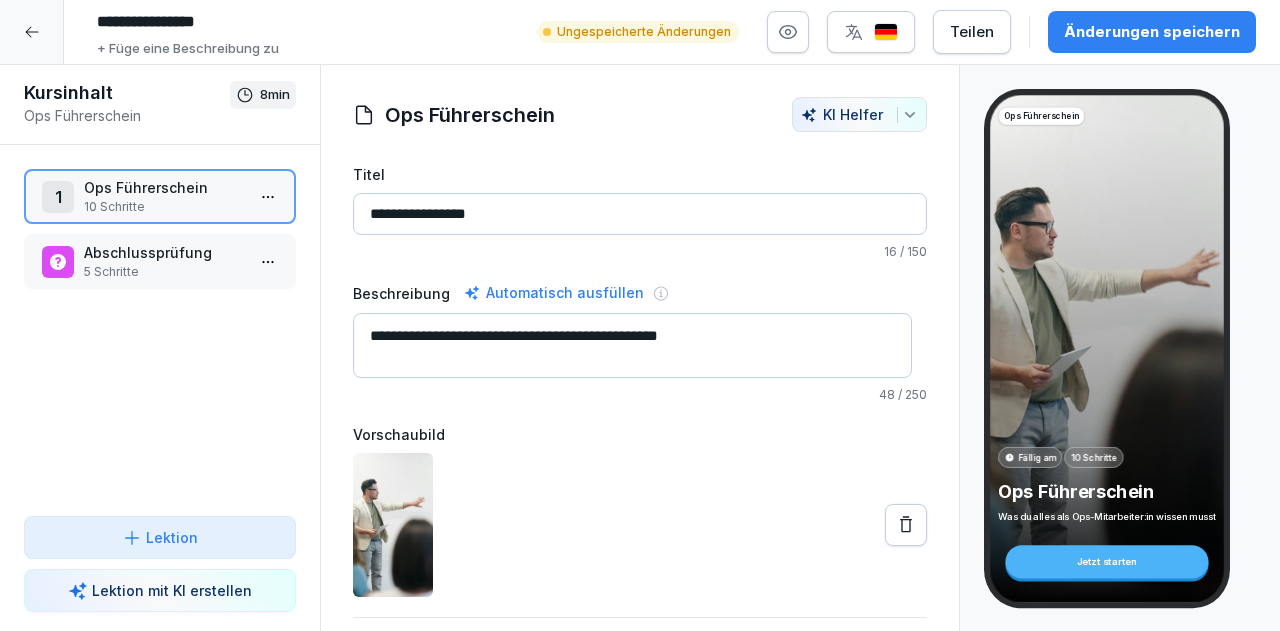 click on "Abschlussprüfung" at bounding box center (164, 252) 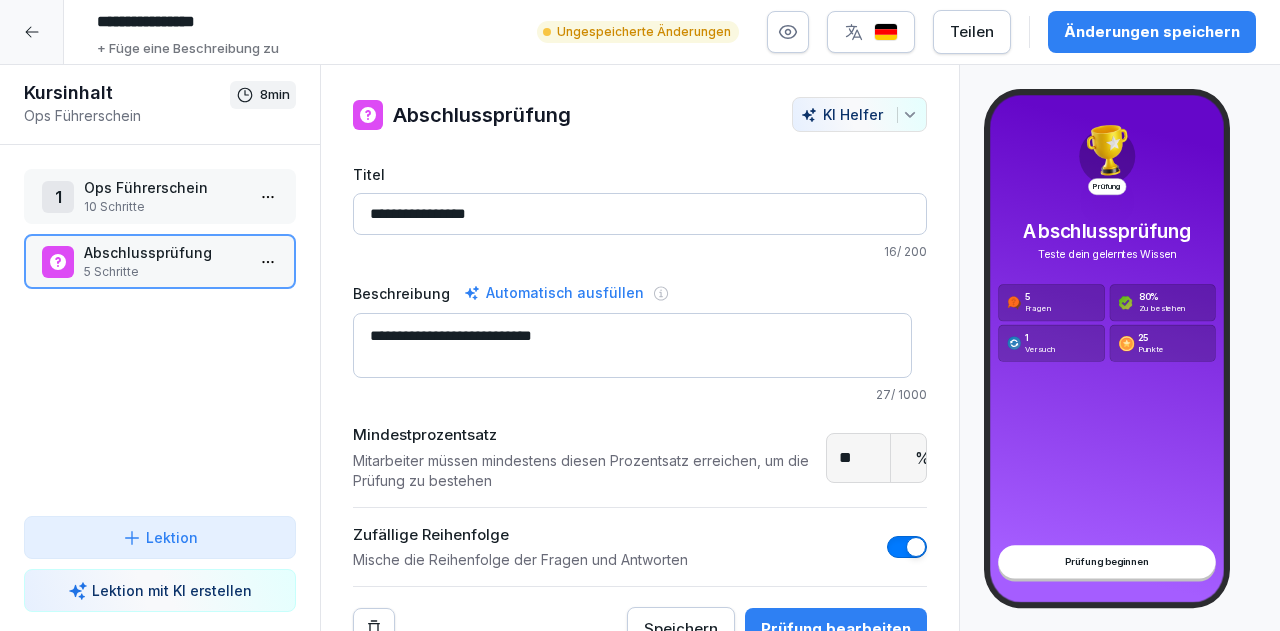 click on "10 Schritte" at bounding box center [164, 207] 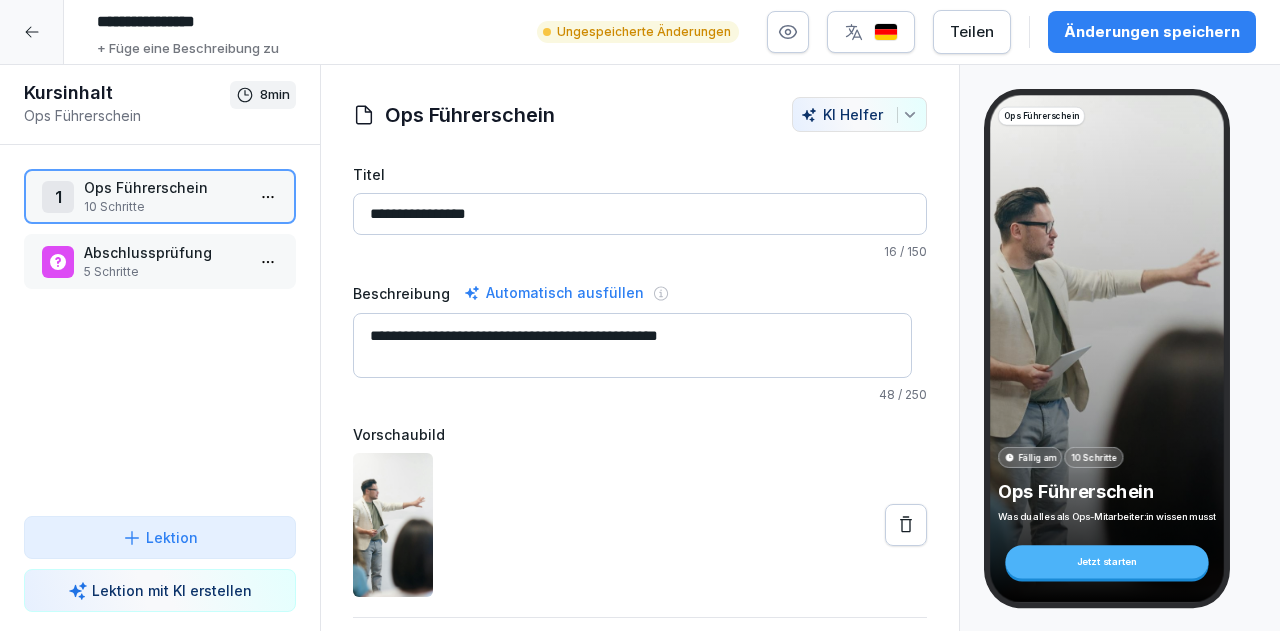 click 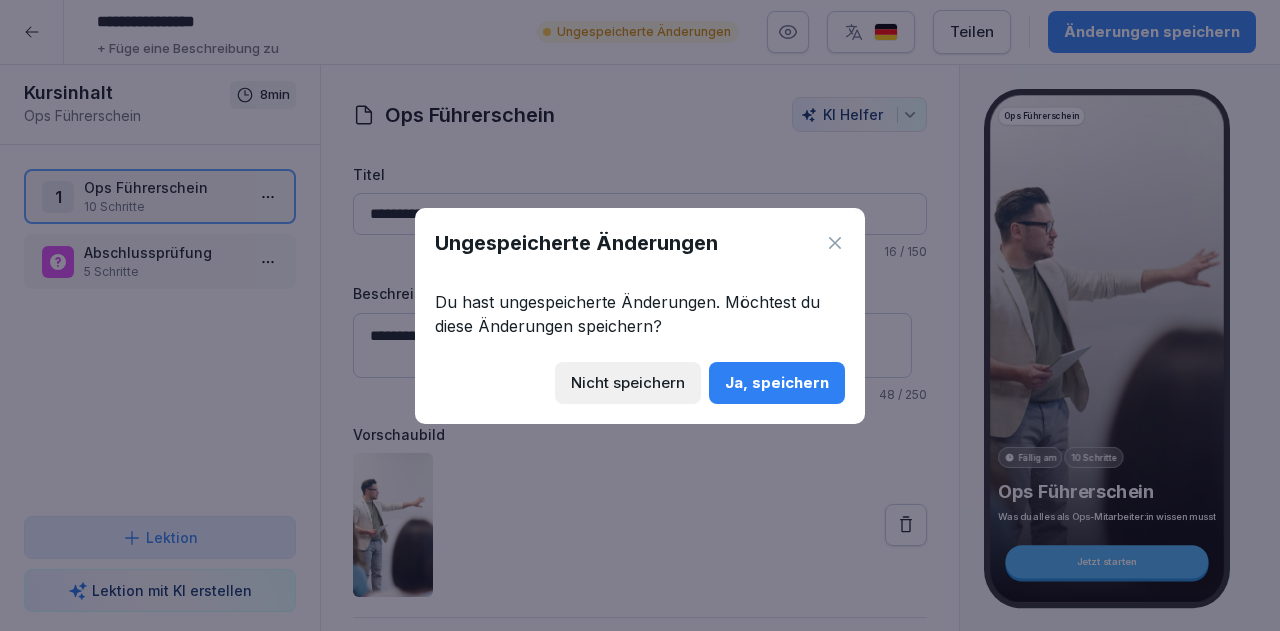 click 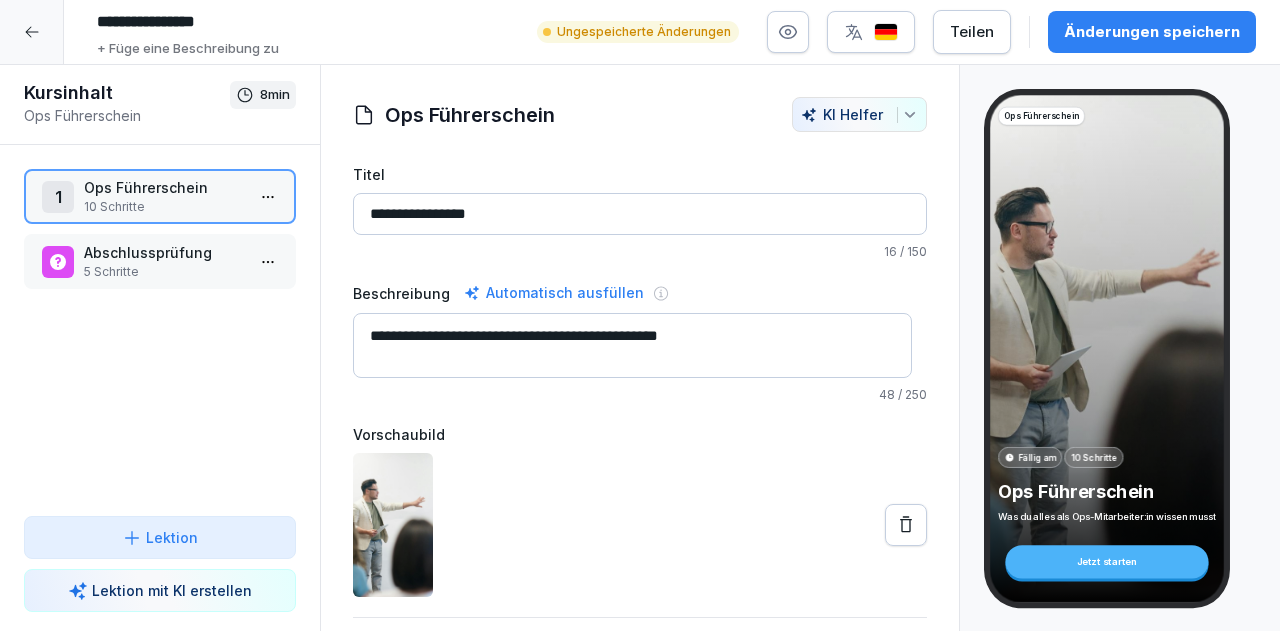 click on "Änderungen speichern" at bounding box center (1152, 32) 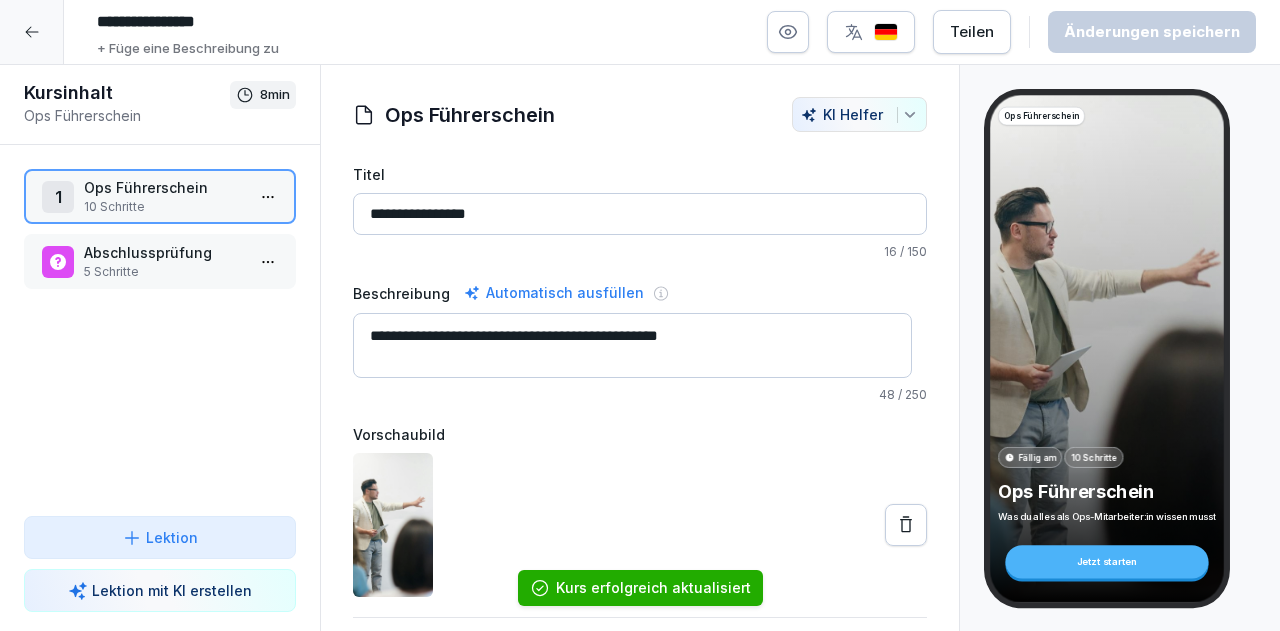 click on "Abschlussprüfung" at bounding box center [164, 252] 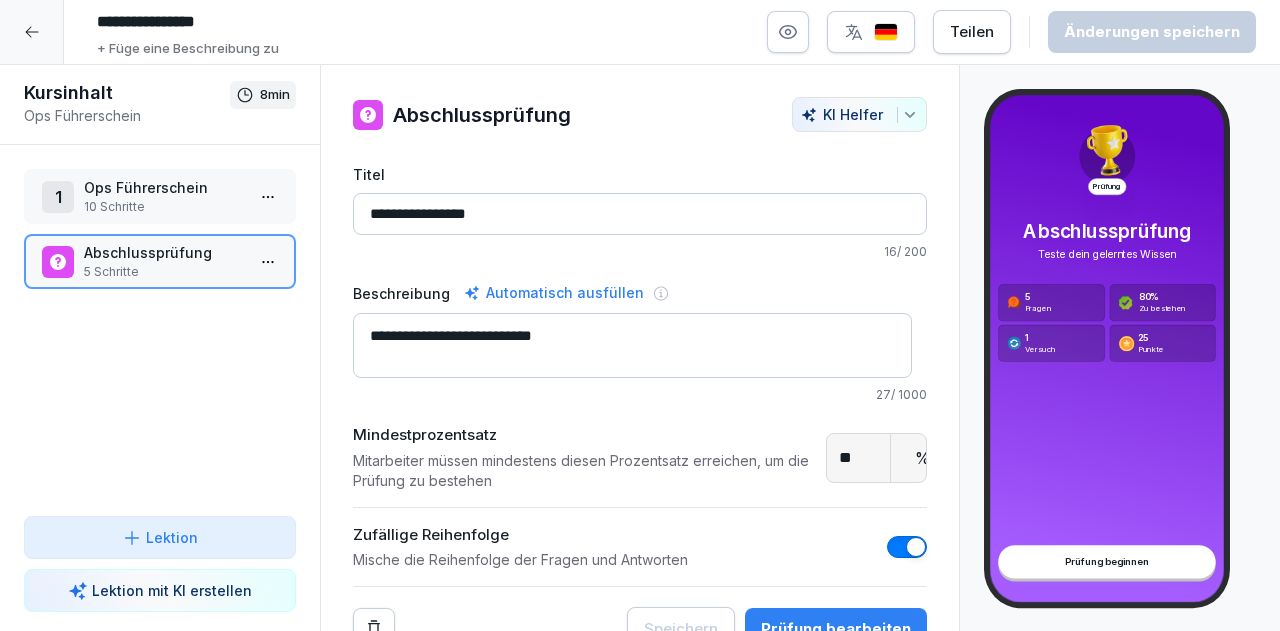click on "Lektion mit KI erstellen" at bounding box center (172, 590) 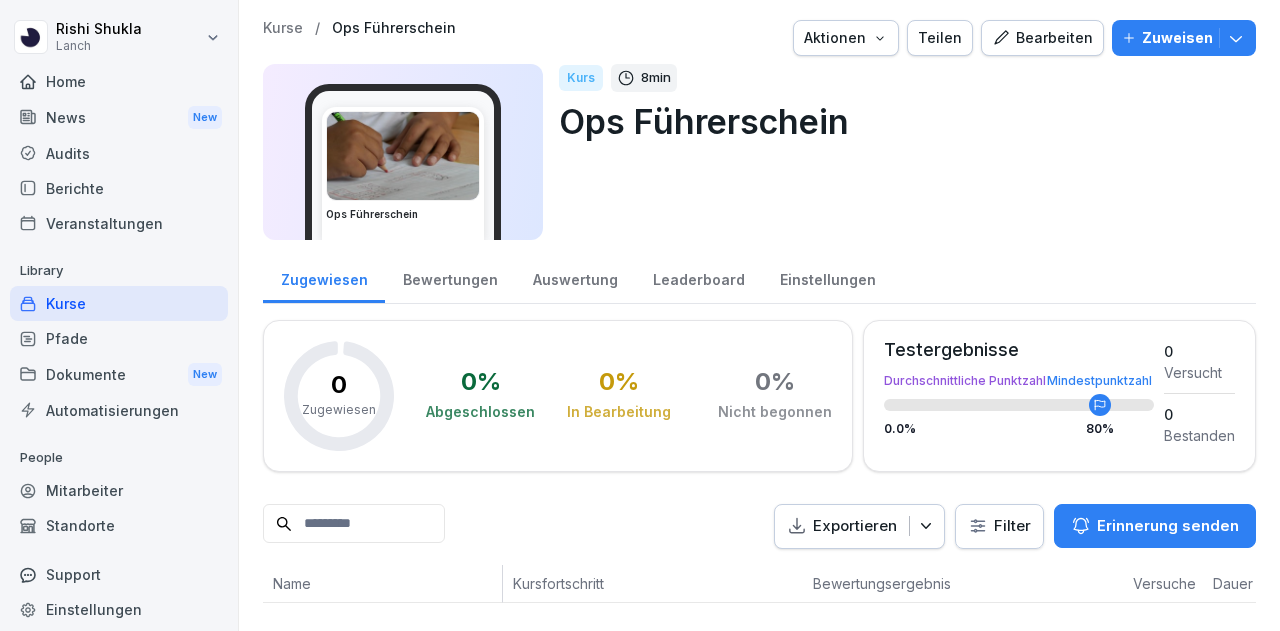 scroll, scrollTop: 18, scrollLeft: 0, axis: vertical 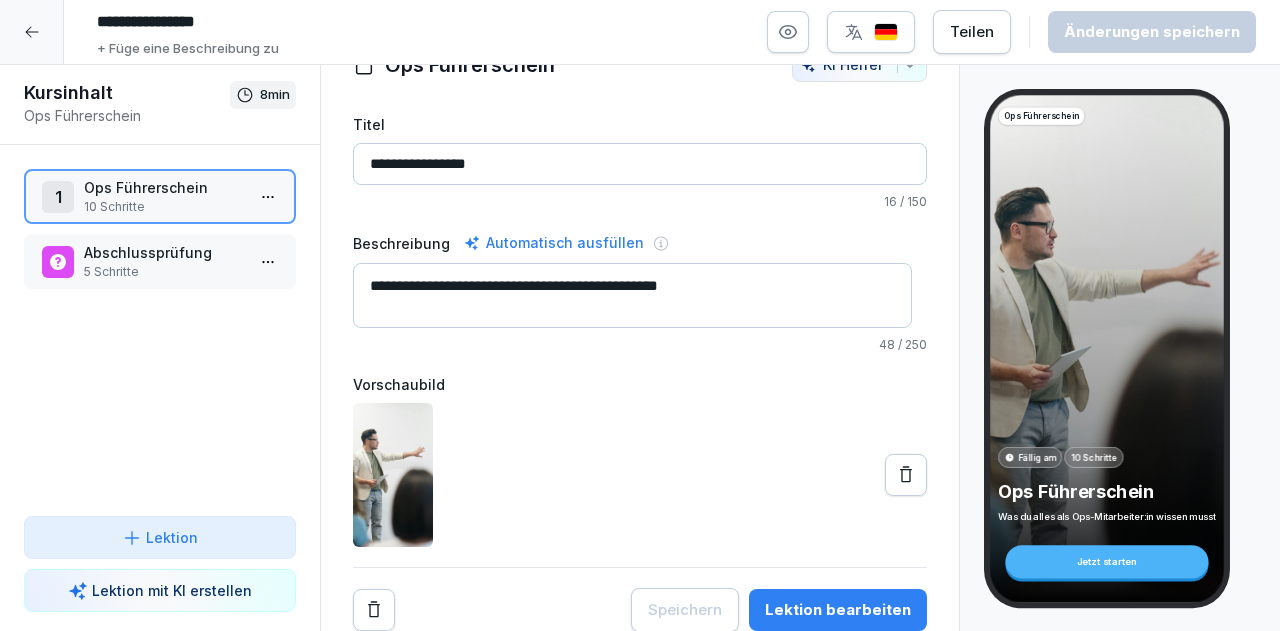 click on "1 Ops Führerschein 10 Schritte Abschlussprüfung 5 Schritte
To pick up a draggable item, press the space bar.
While dragging, use the arrow keys to move the item.
Press space again to drop the item in its new position, or press escape to cancel." at bounding box center [160, 330] 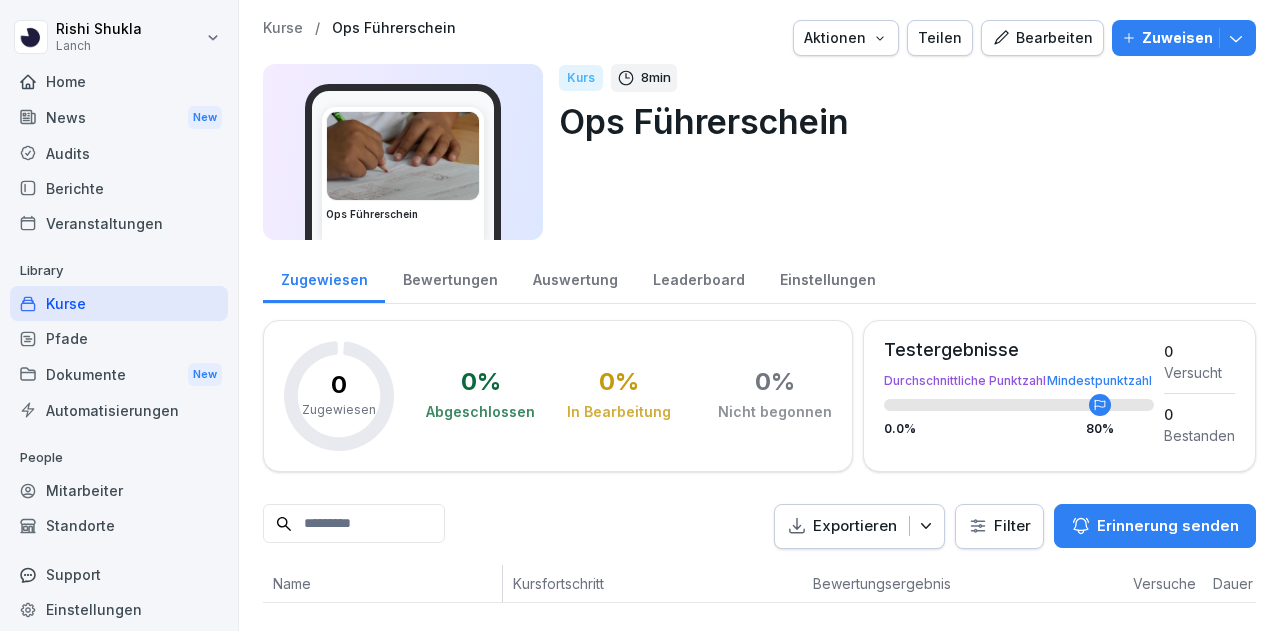 click on "Kurse" at bounding box center [119, 303] 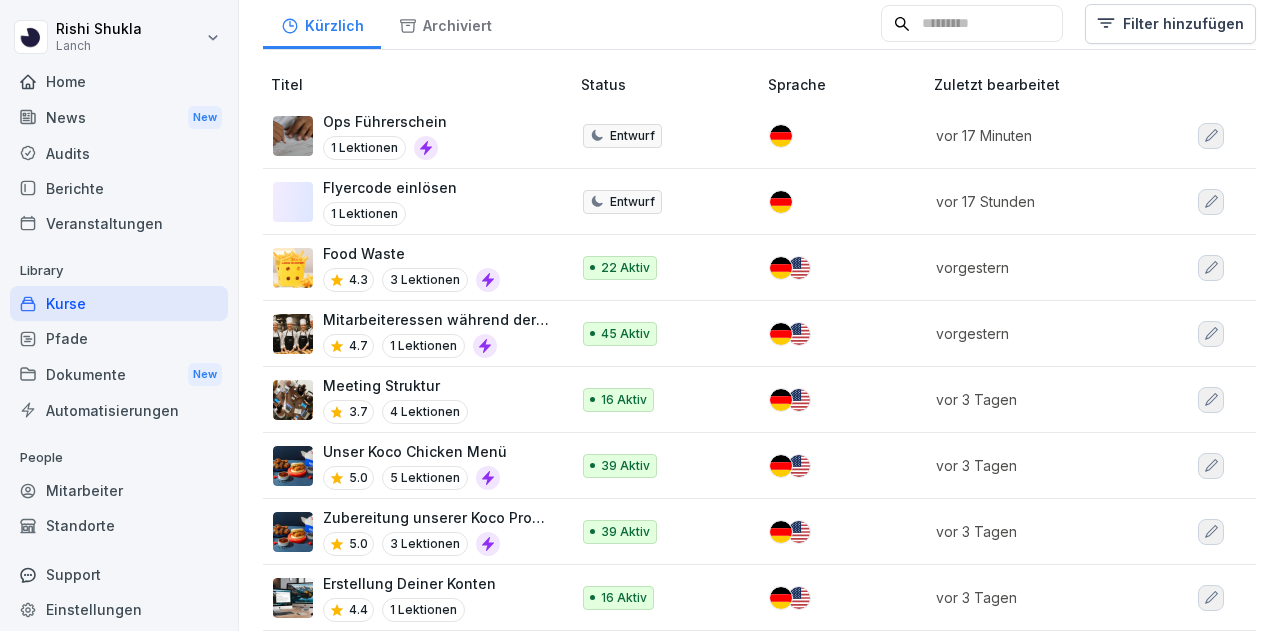 scroll, scrollTop: 192, scrollLeft: 0, axis: vertical 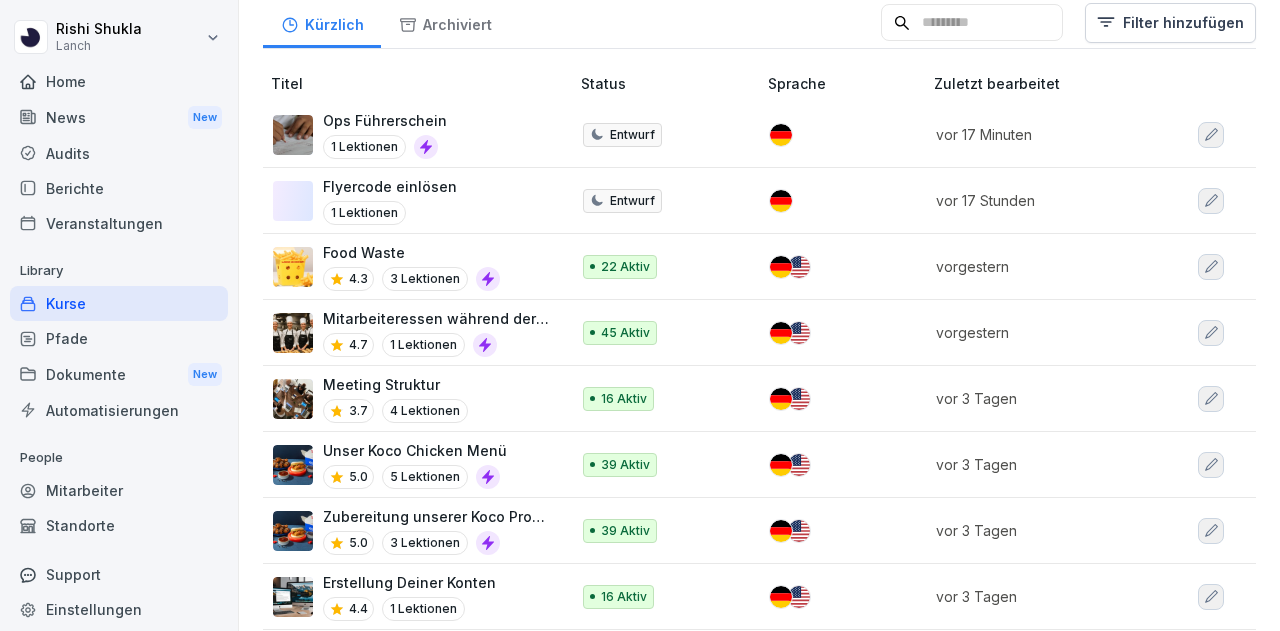 click on "Flyercode einlösen 1 Lektionen" at bounding box center [418, 201] 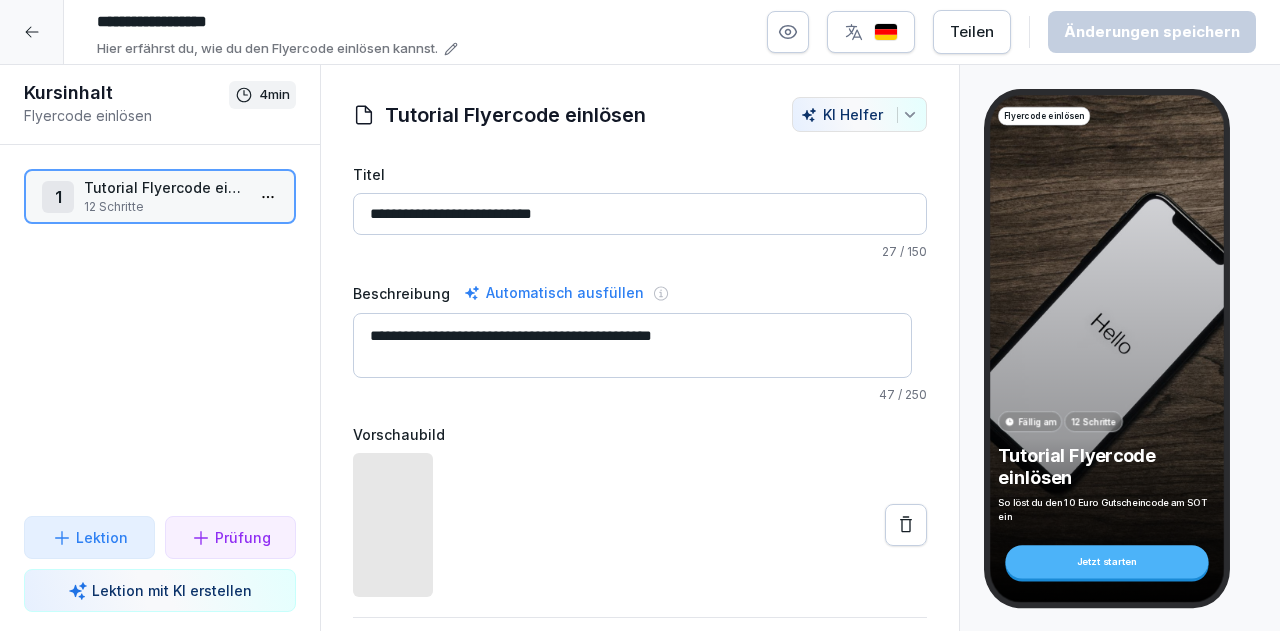 scroll, scrollTop: 0, scrollLeft: 0, axis: both 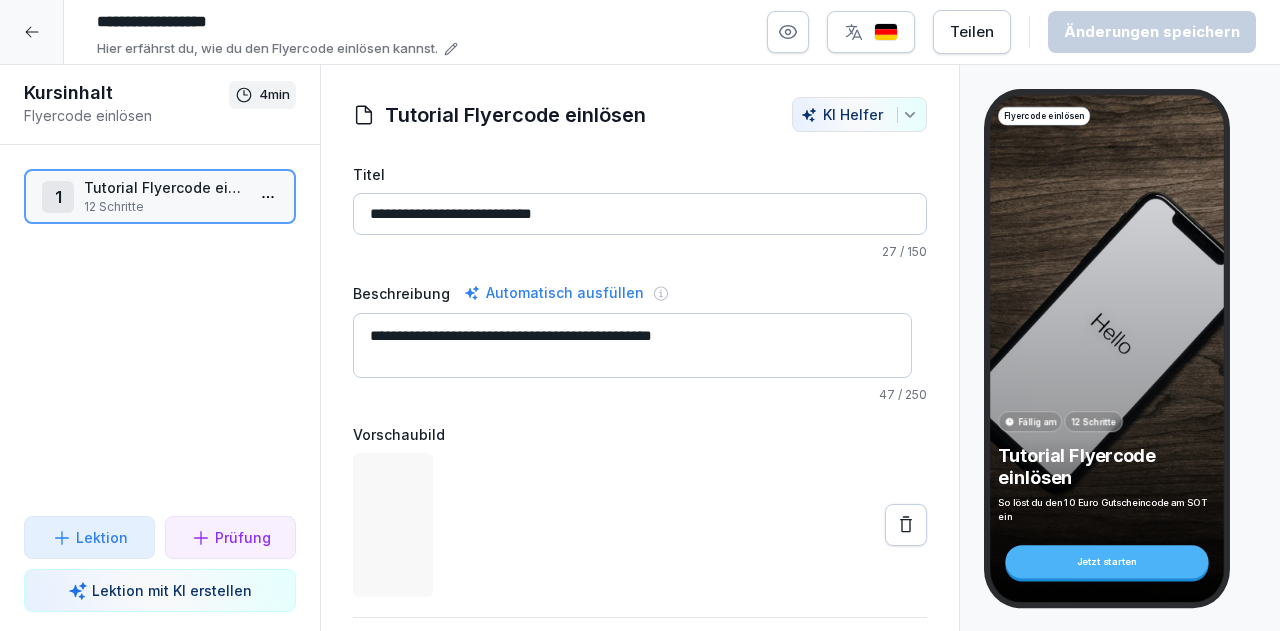 click at bounding box center [32, 32] 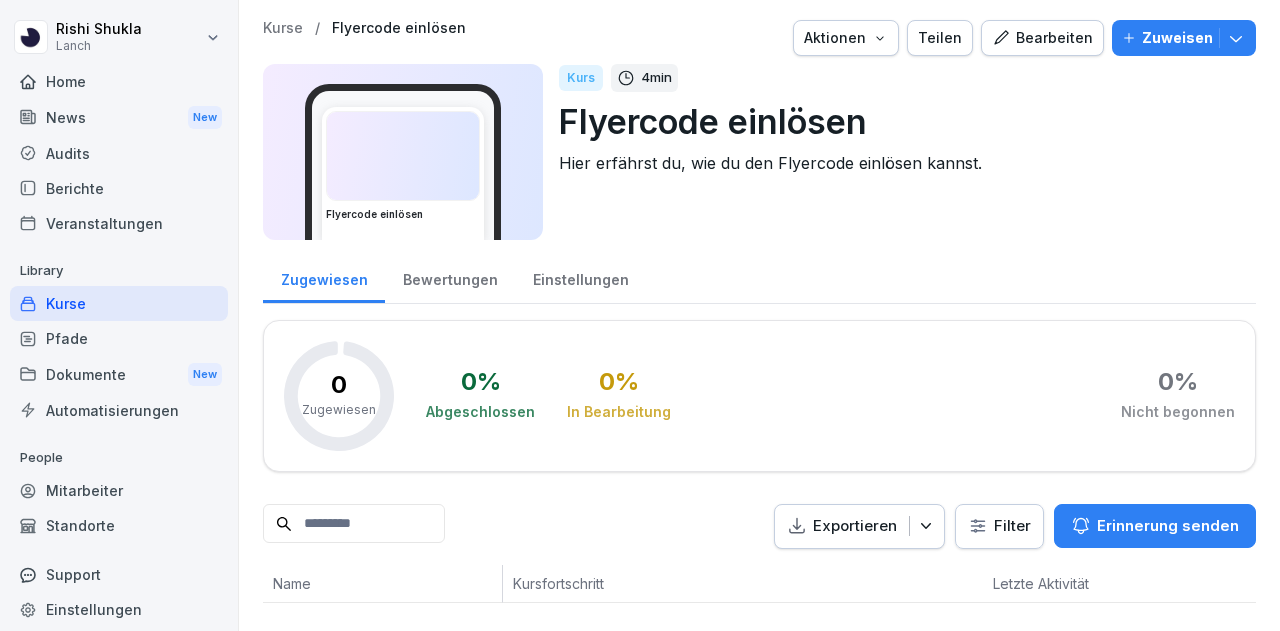 click on "Kurse" at bounding box center [119, 303] 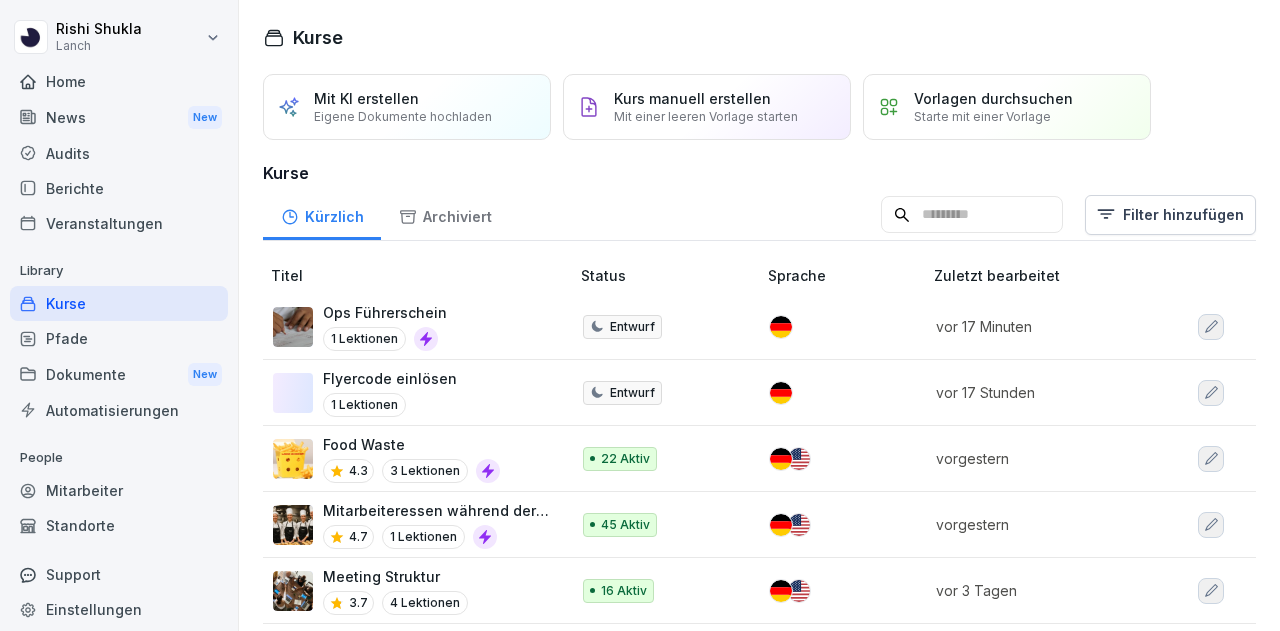 scroll, scrollTop: 0, scrollLeft: 0, axis: both 